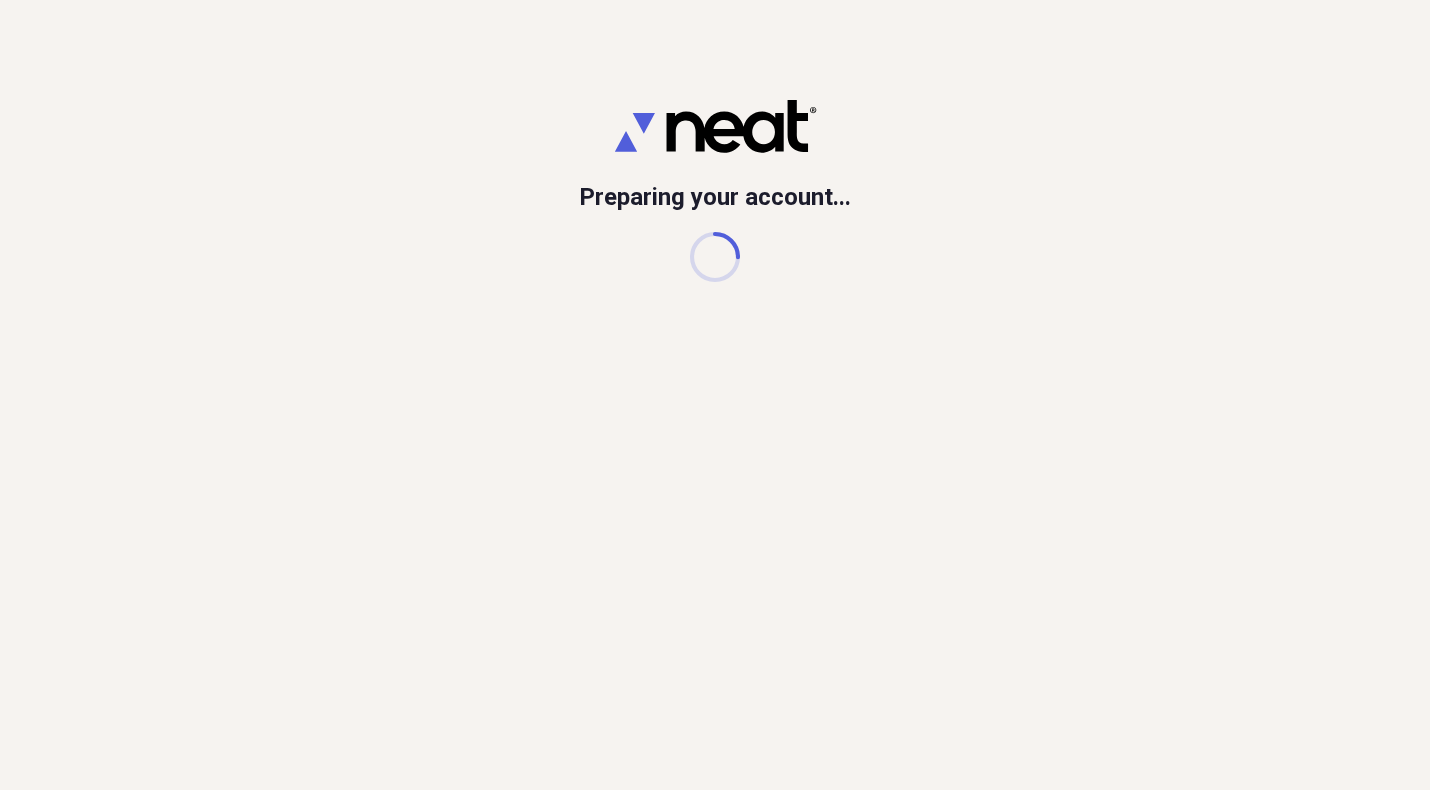 scroll, scrollTop: 0, scrollLeft: 0, axis: both 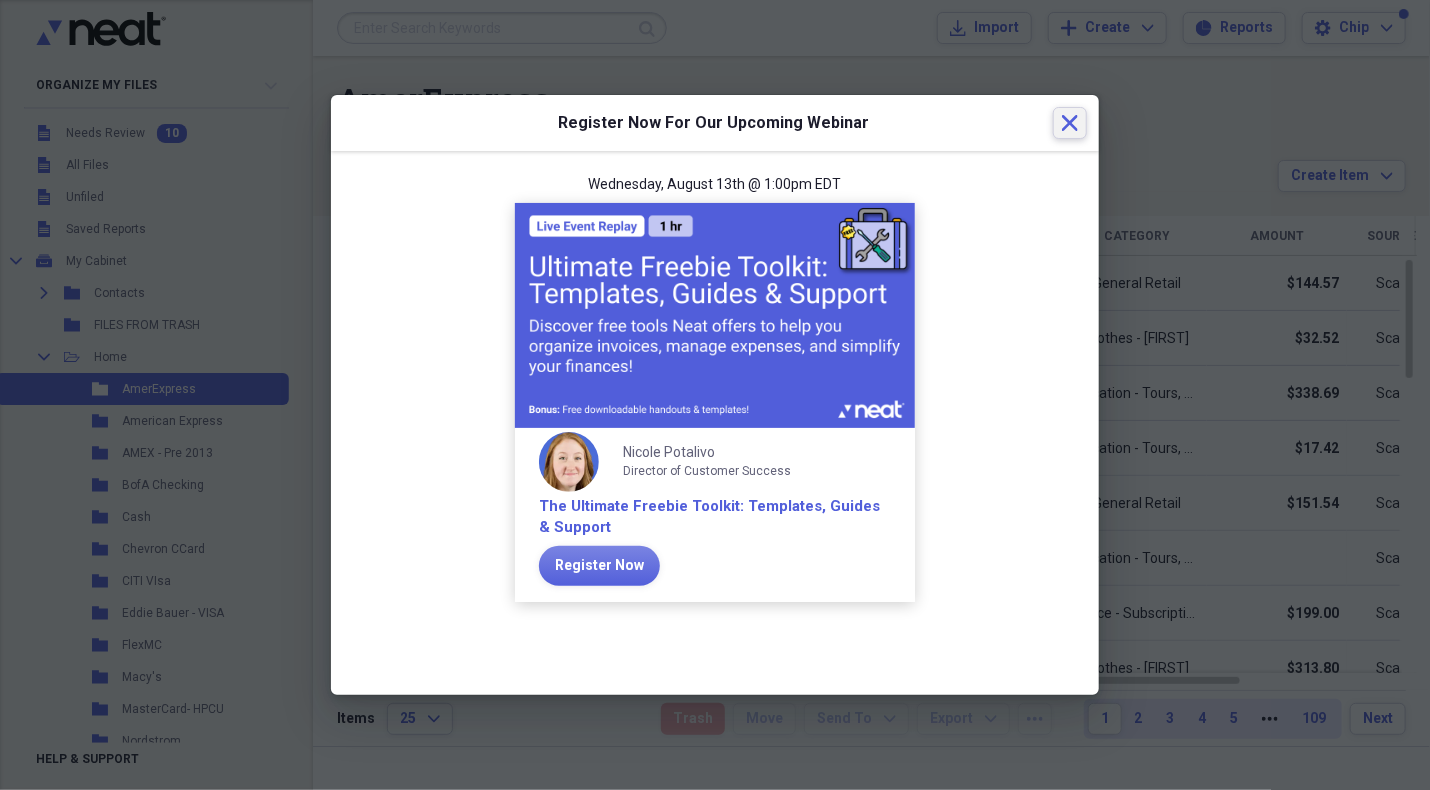 click 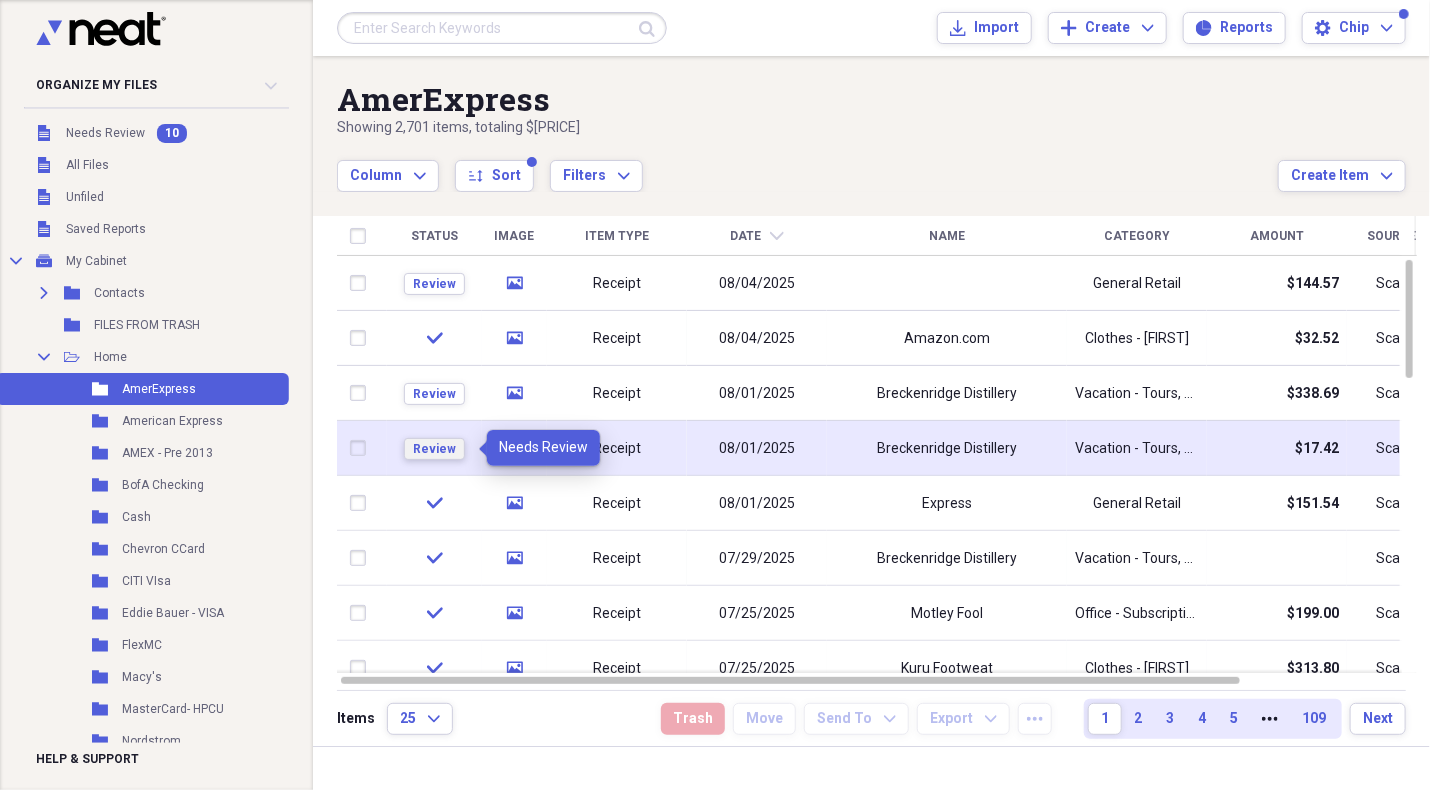 click on "Review" at bounding box center (434, 449) 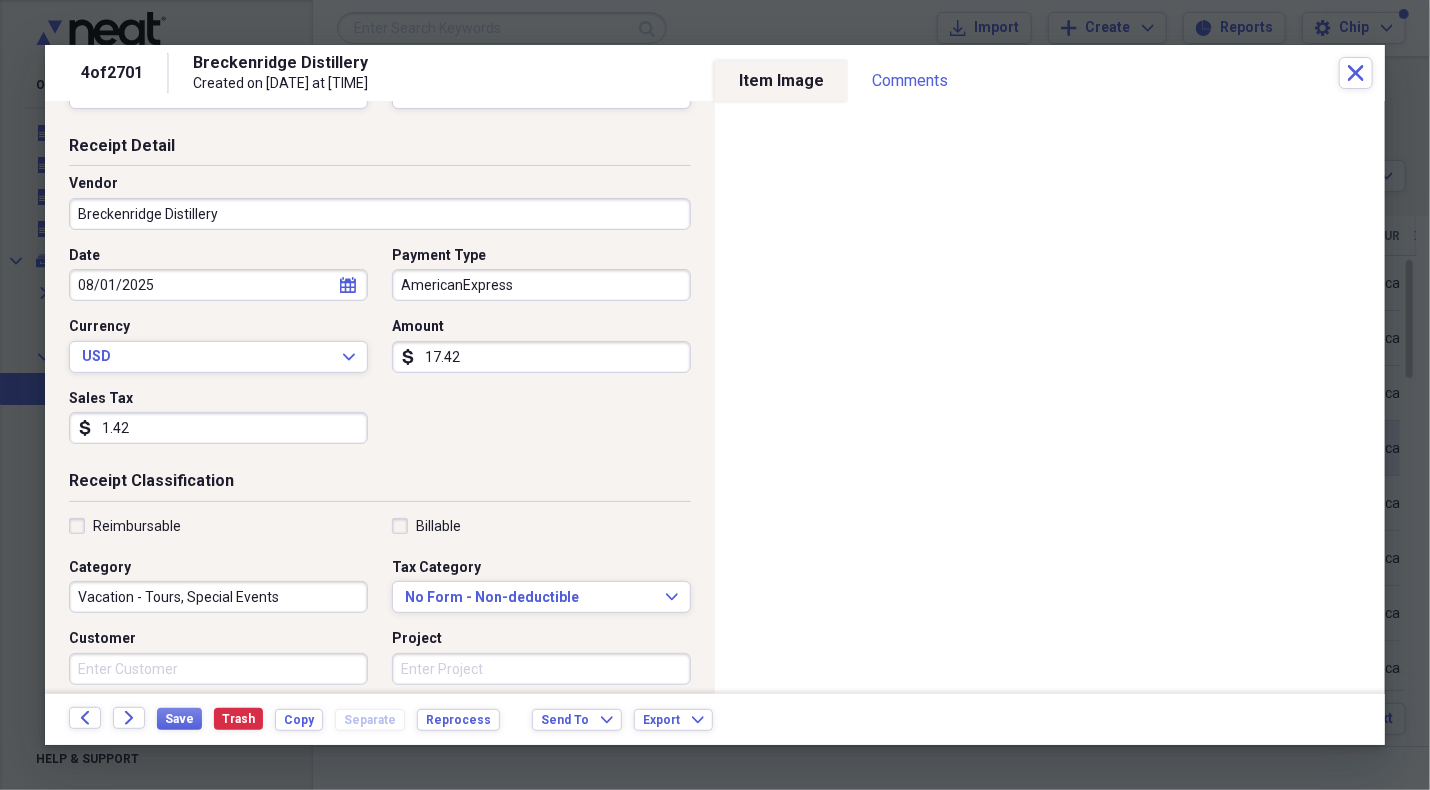 scroll, scrollTop: 300, scrollLeft: 0, axis: vertical 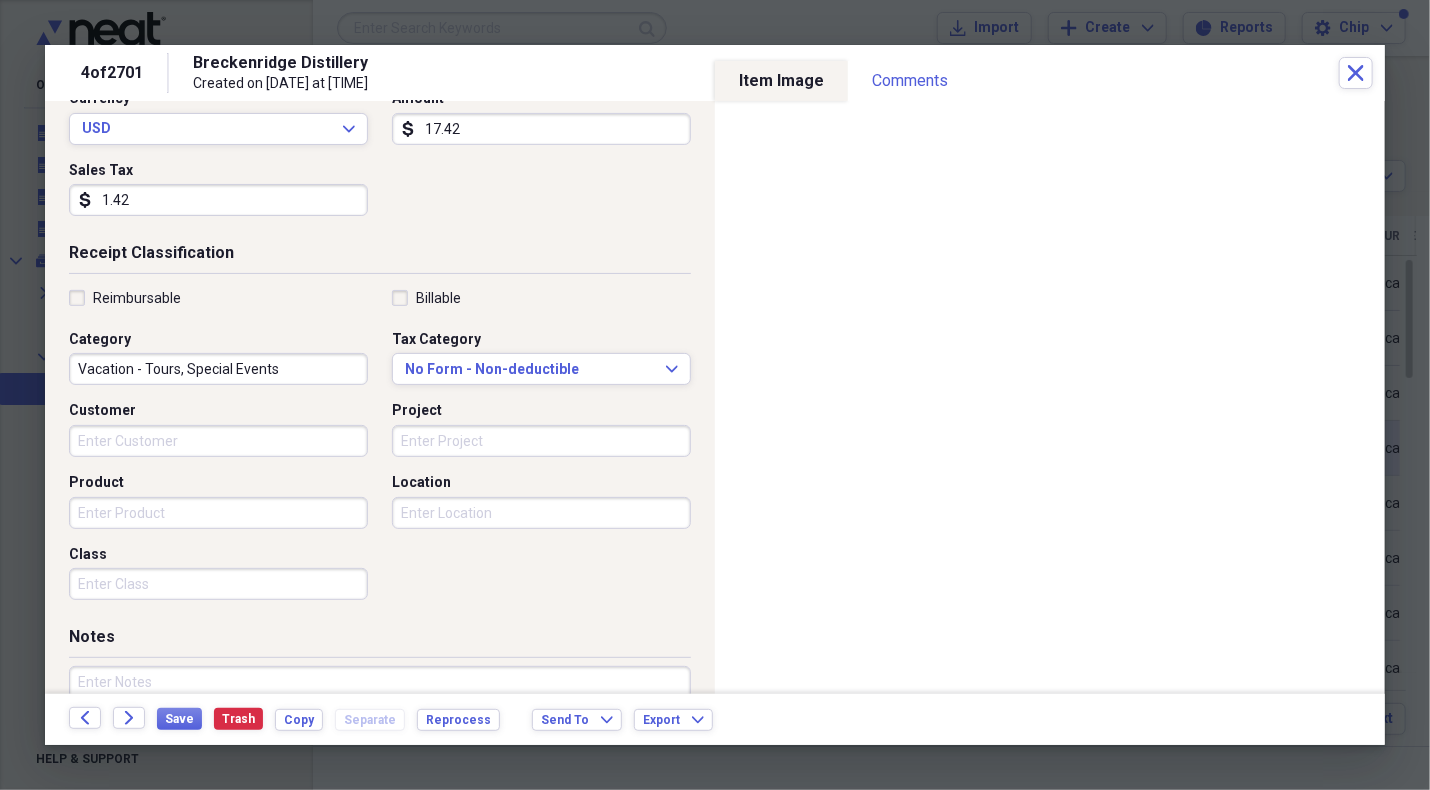 click on "Vacation - Tours, Special Events" at bounding box center [218, 369] 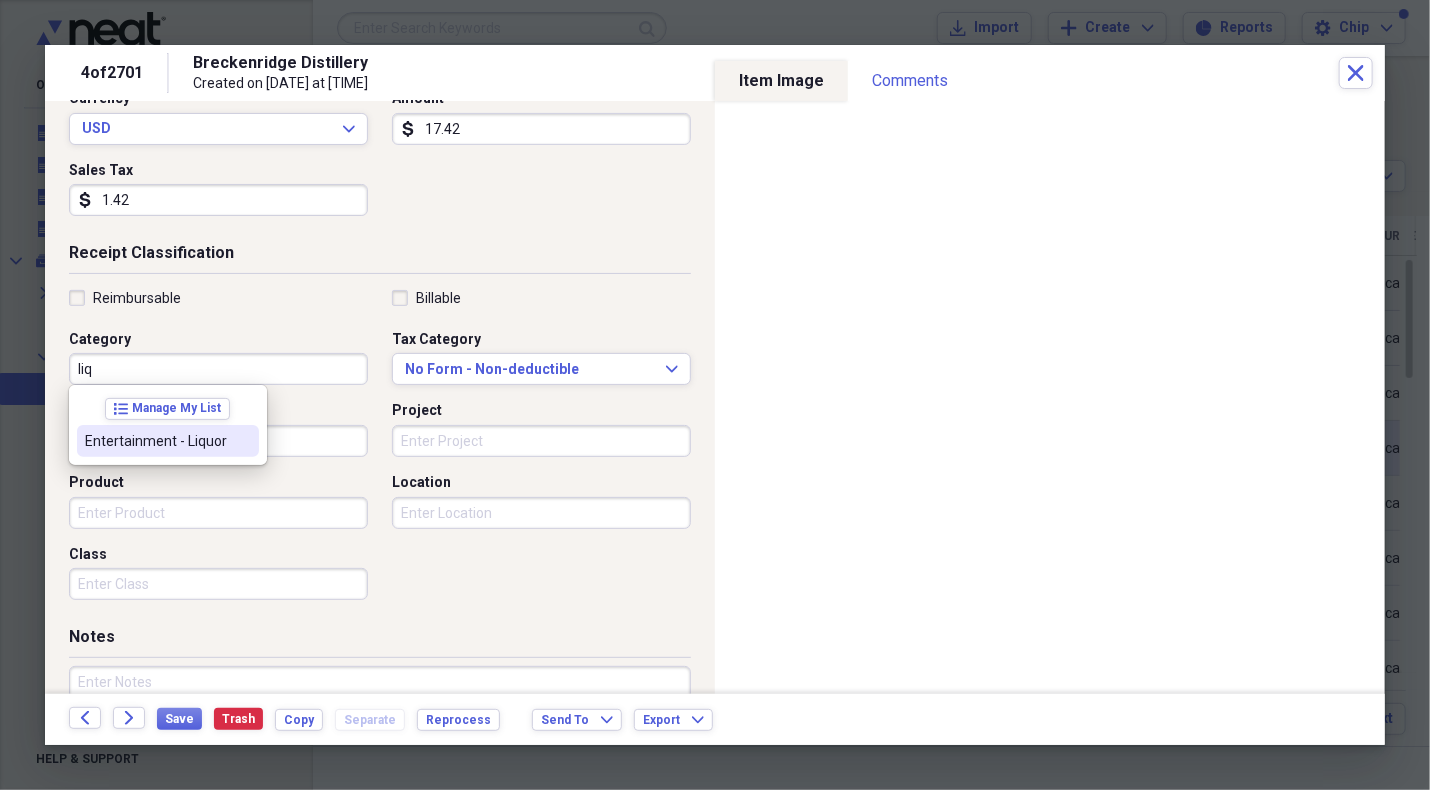 click on "Entertainment - Liquor" at bounding box center (156, 441) 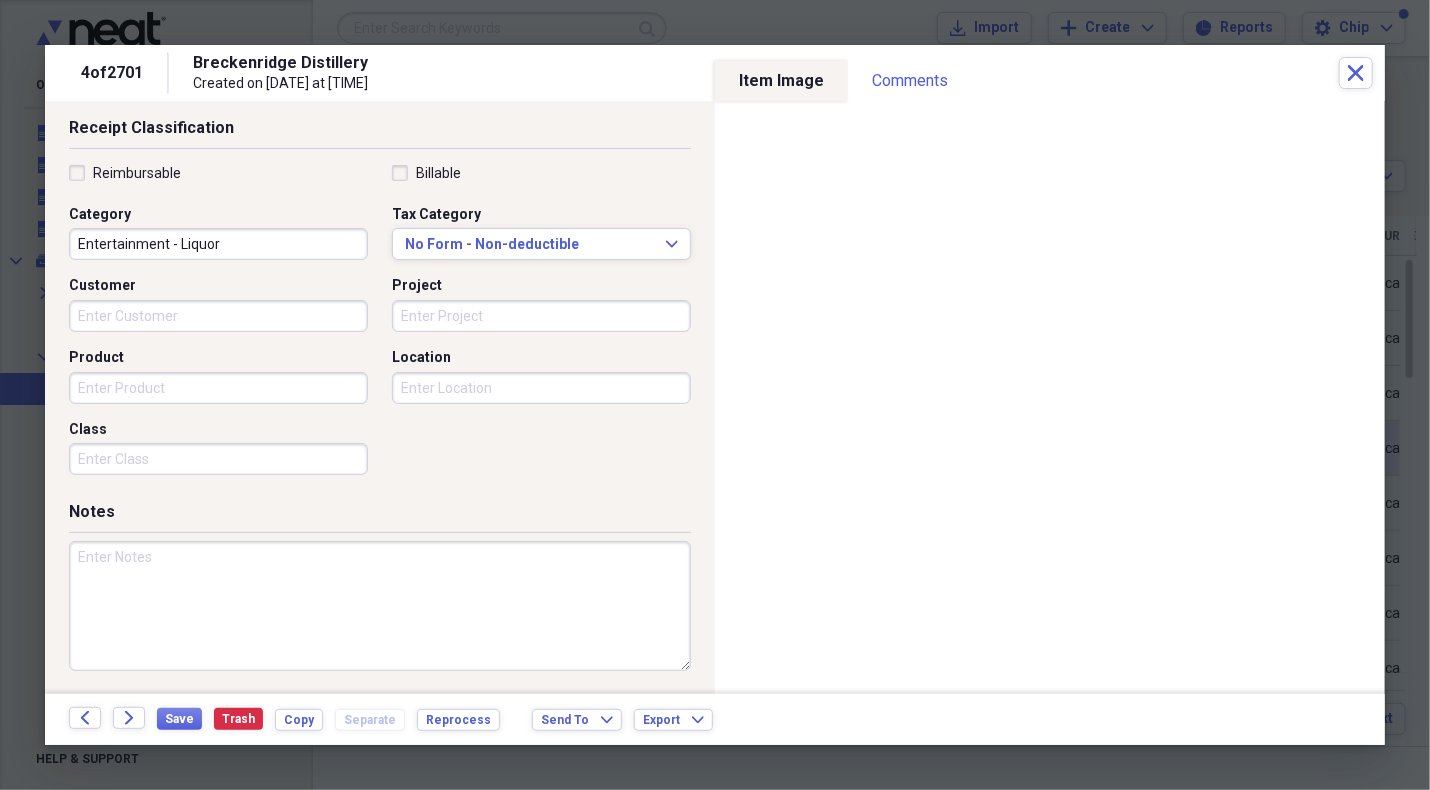 scroll, scrollTop: 426, scrollLeft: 0, axis: vertical 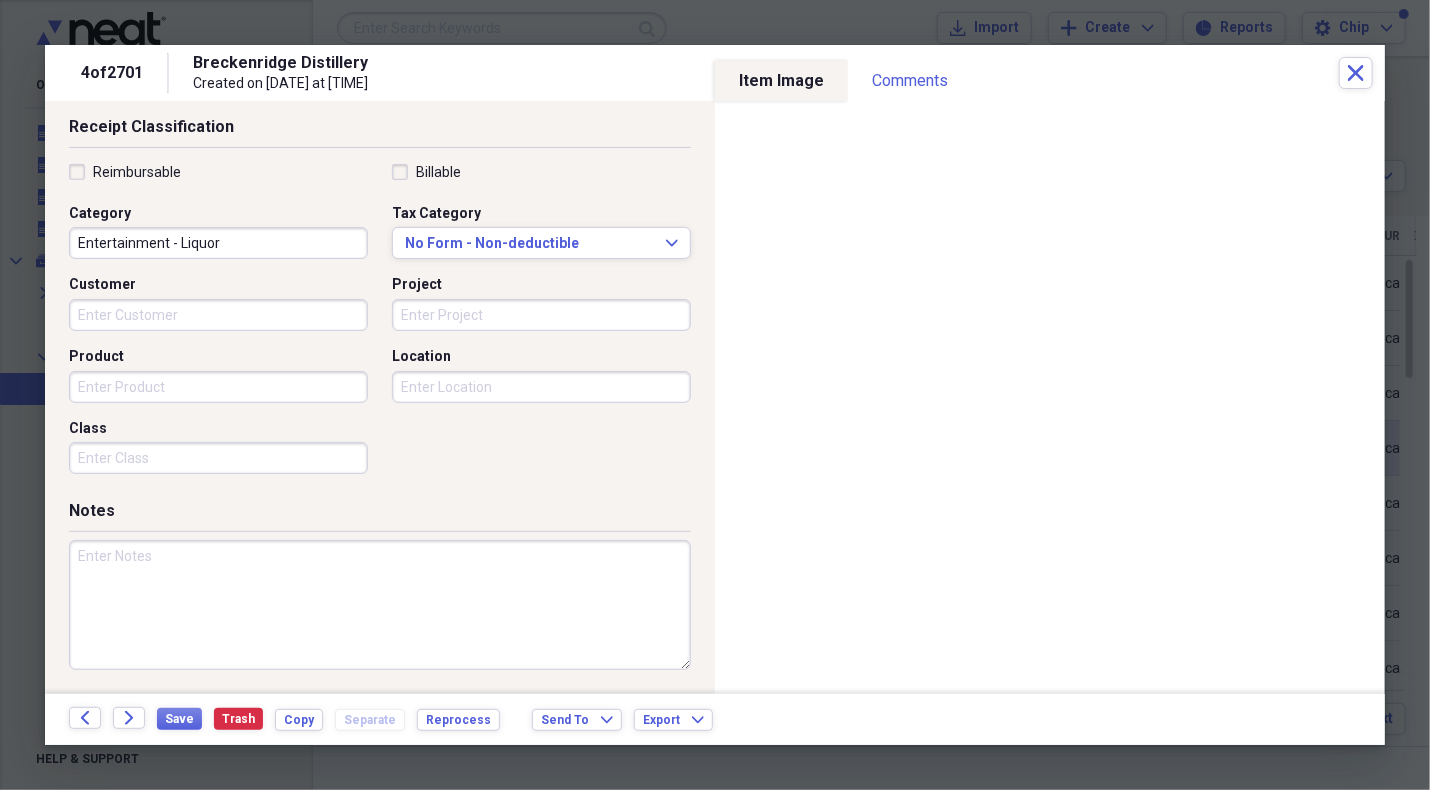 click at bounding box center [380, 605] 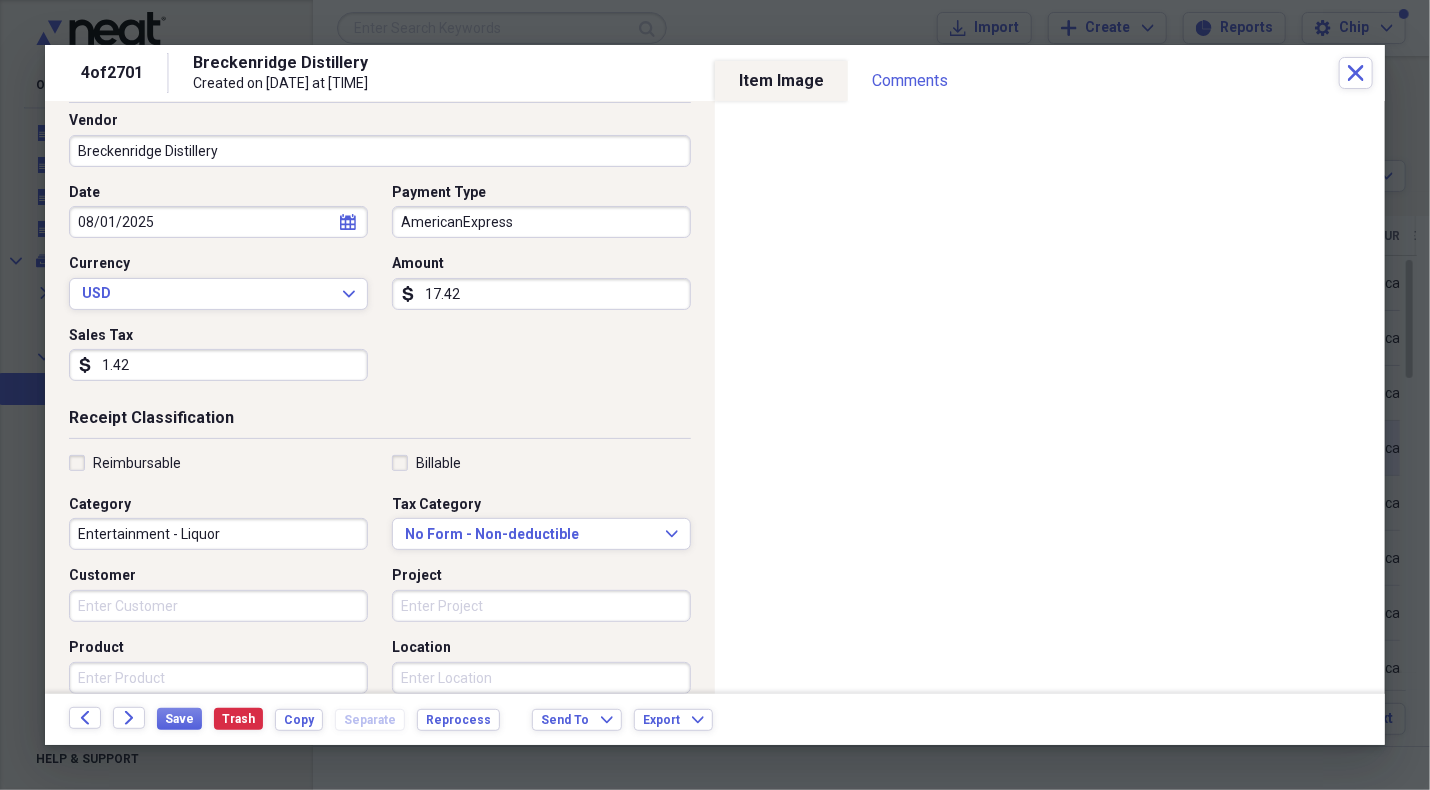 scroll, scrollTop: 126, scrollLeft: 0, axis: vertical 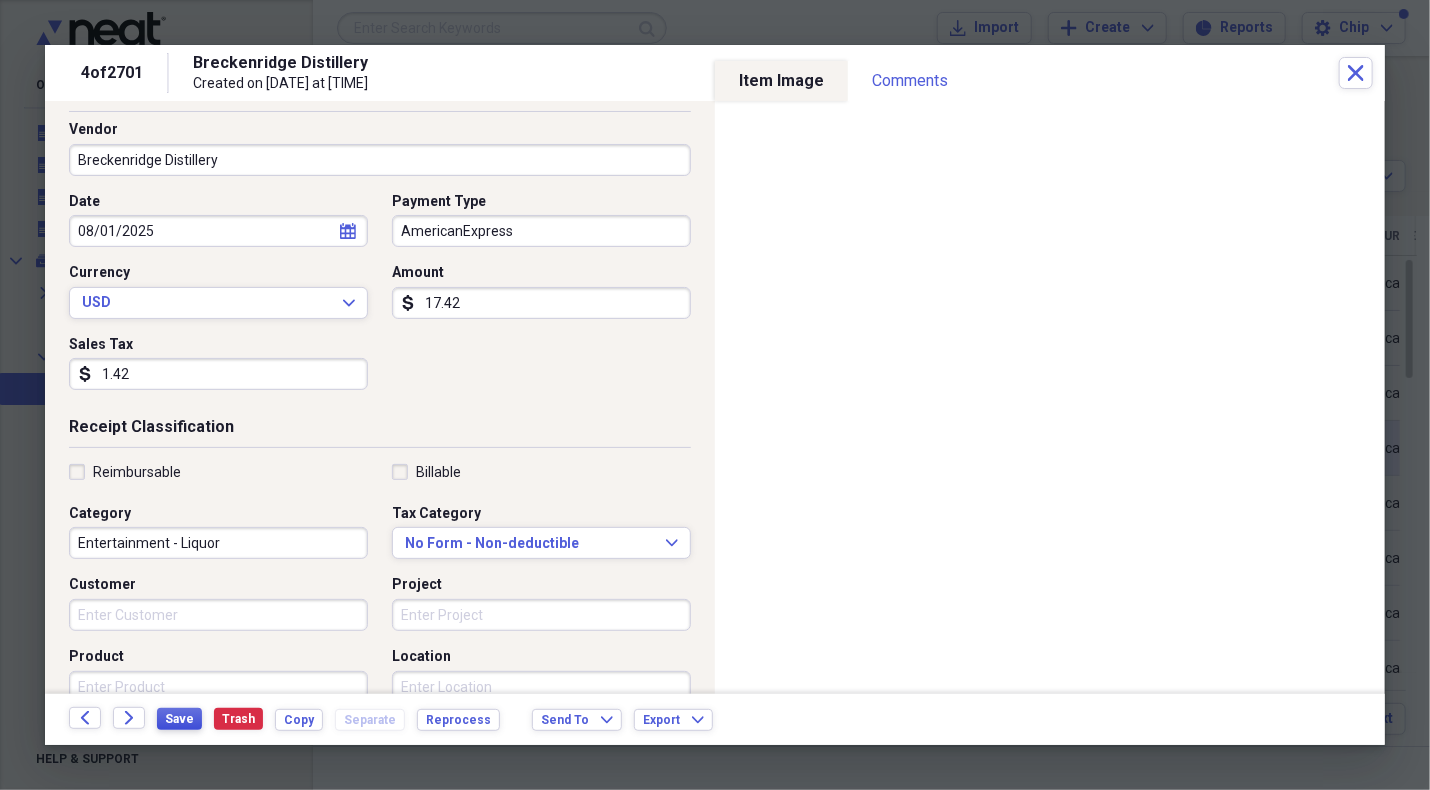 type on "Breckenridge Distillery - SPecial 1.5 oz boudbon sipping glass $16 ( rec'd Q3 Incl w tour)" 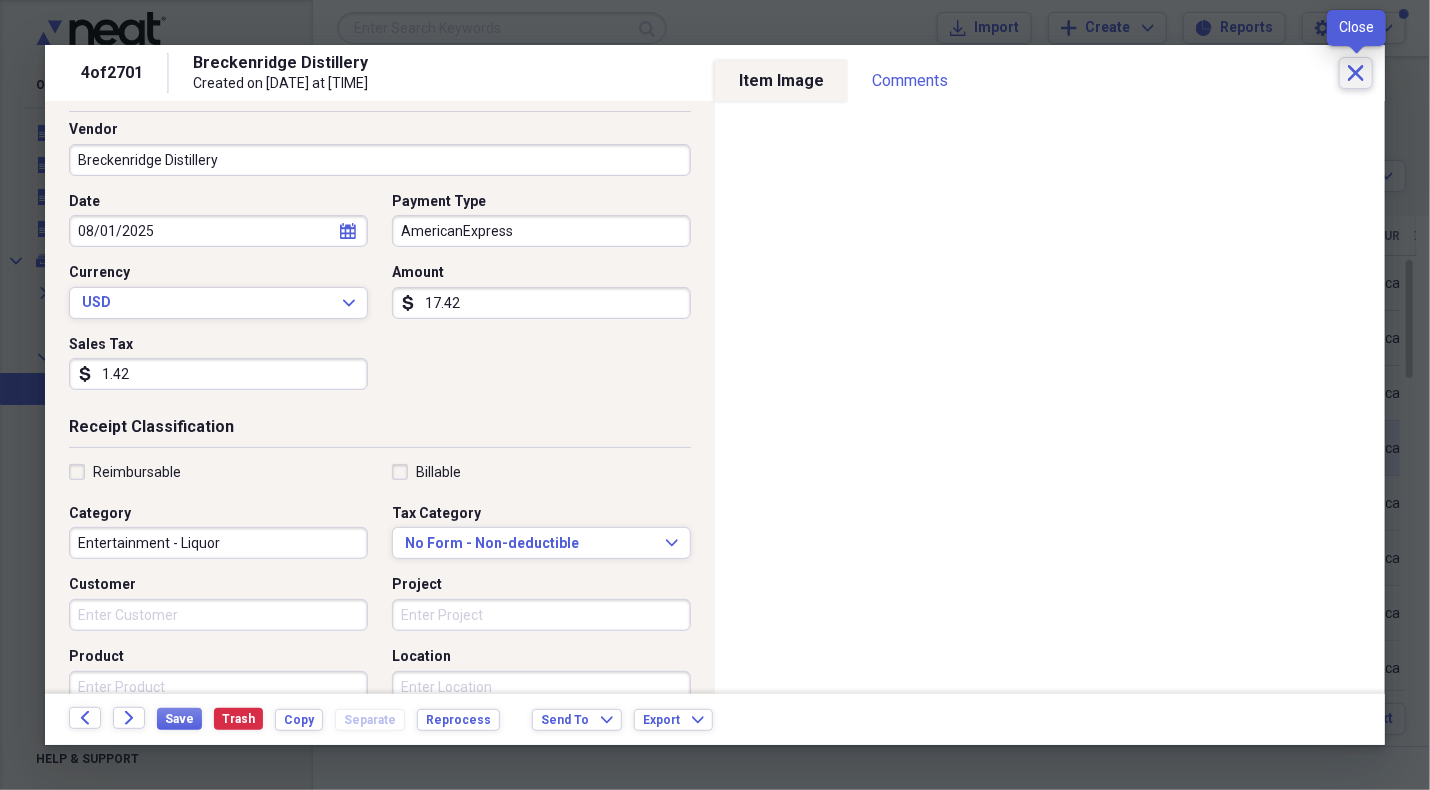 click 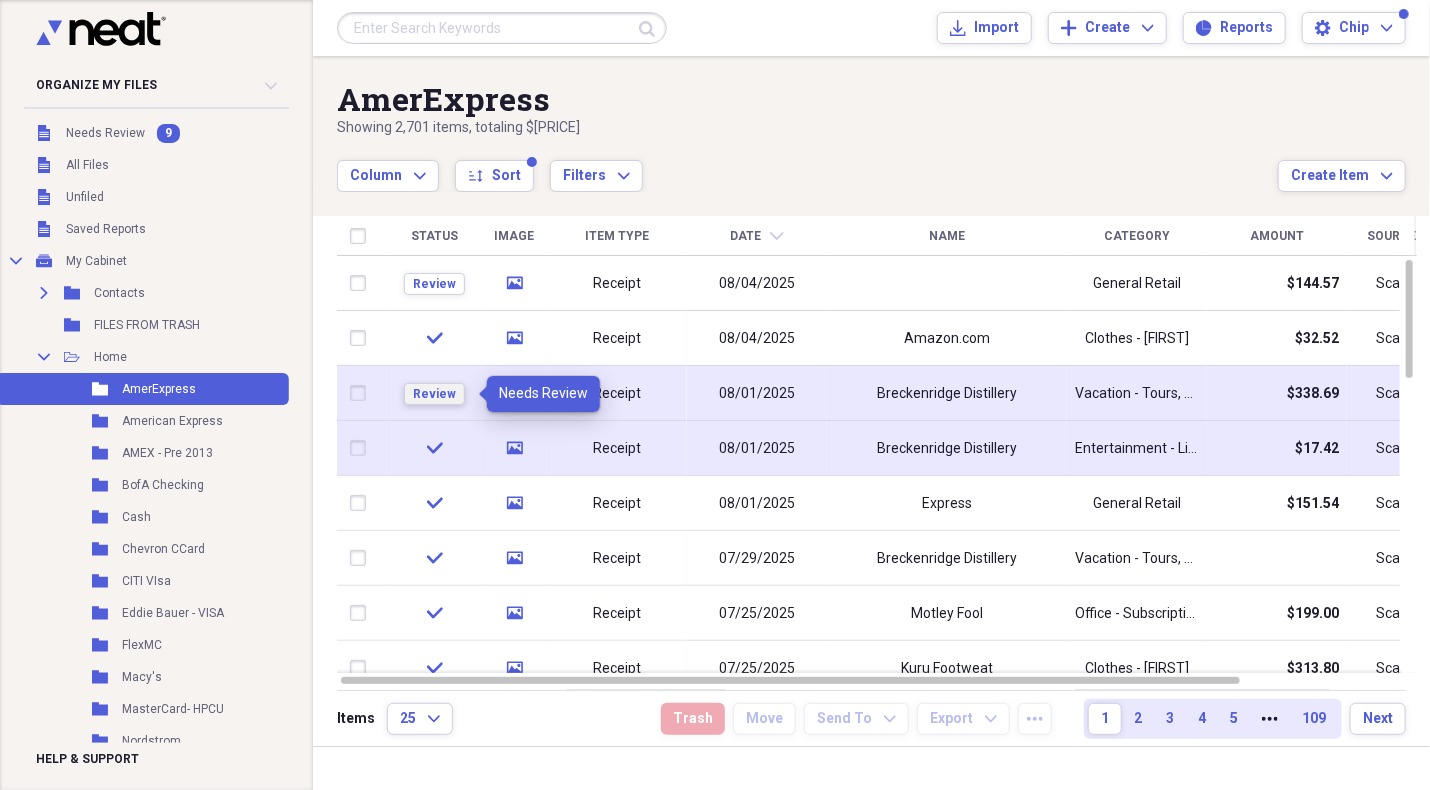 click on "Review" at bounding box center [434, 394] 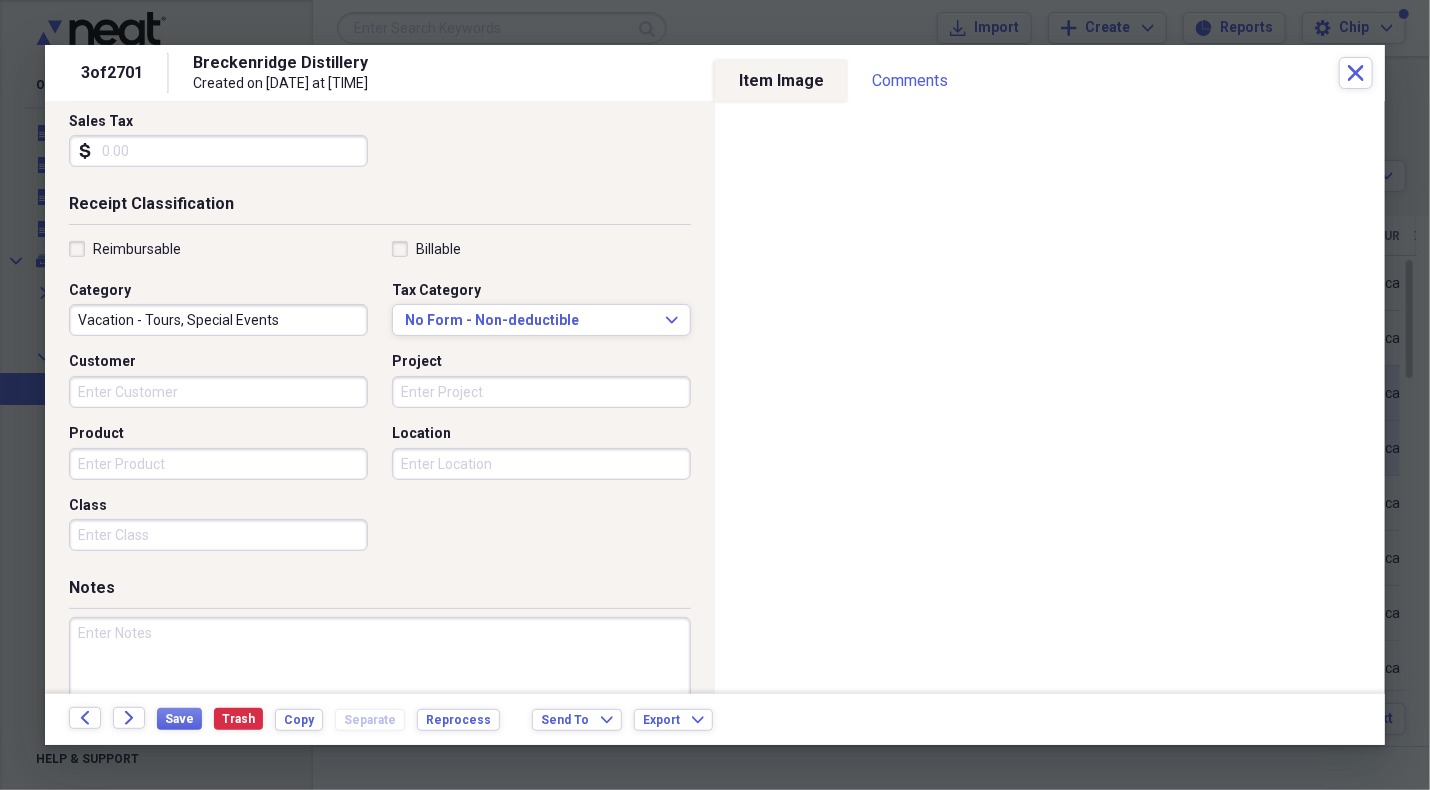 scroll, scrollTop: 400, scrollLeft: 0, axis: vertical 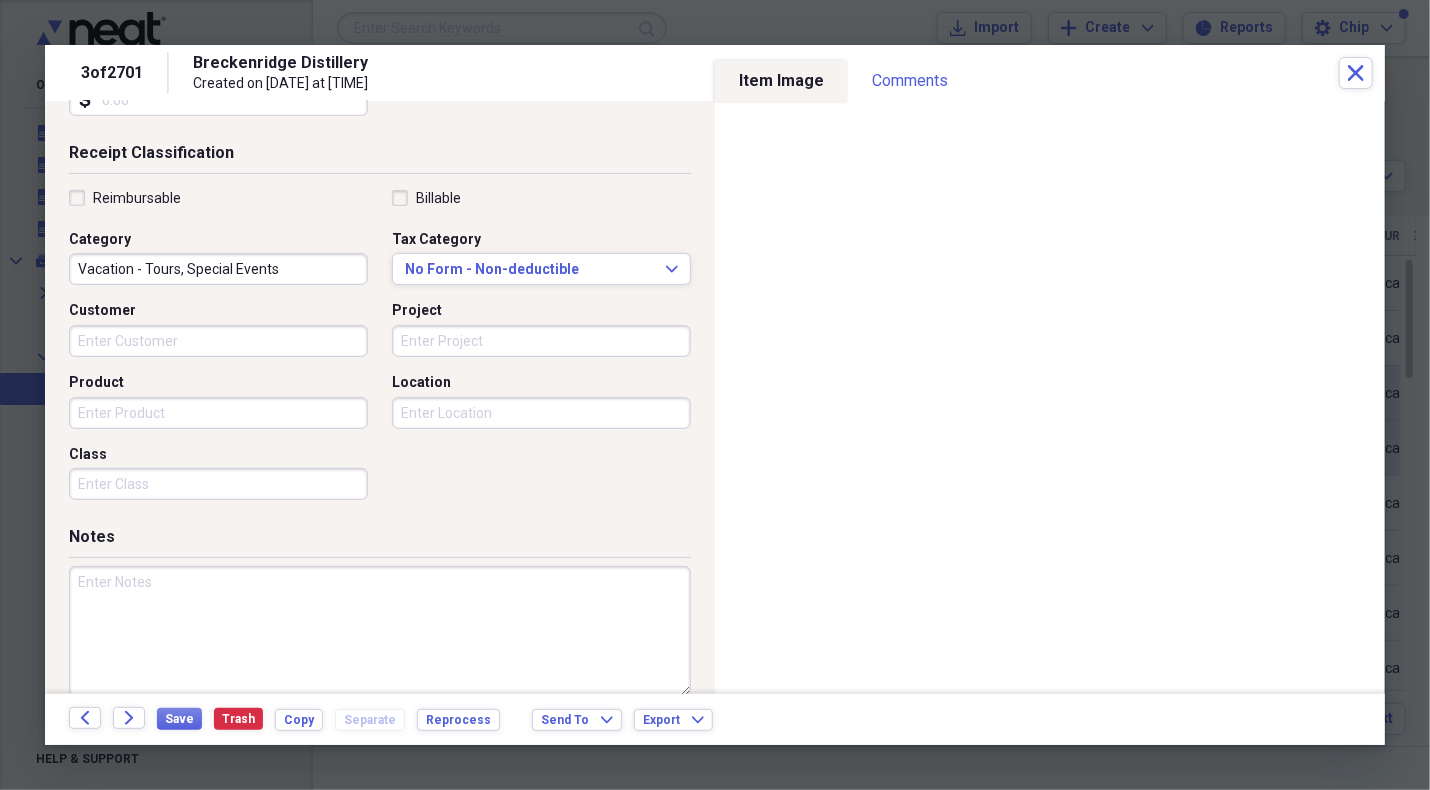 click on "Vacation - Tours, Special Events" at bounding box center (218, 269) 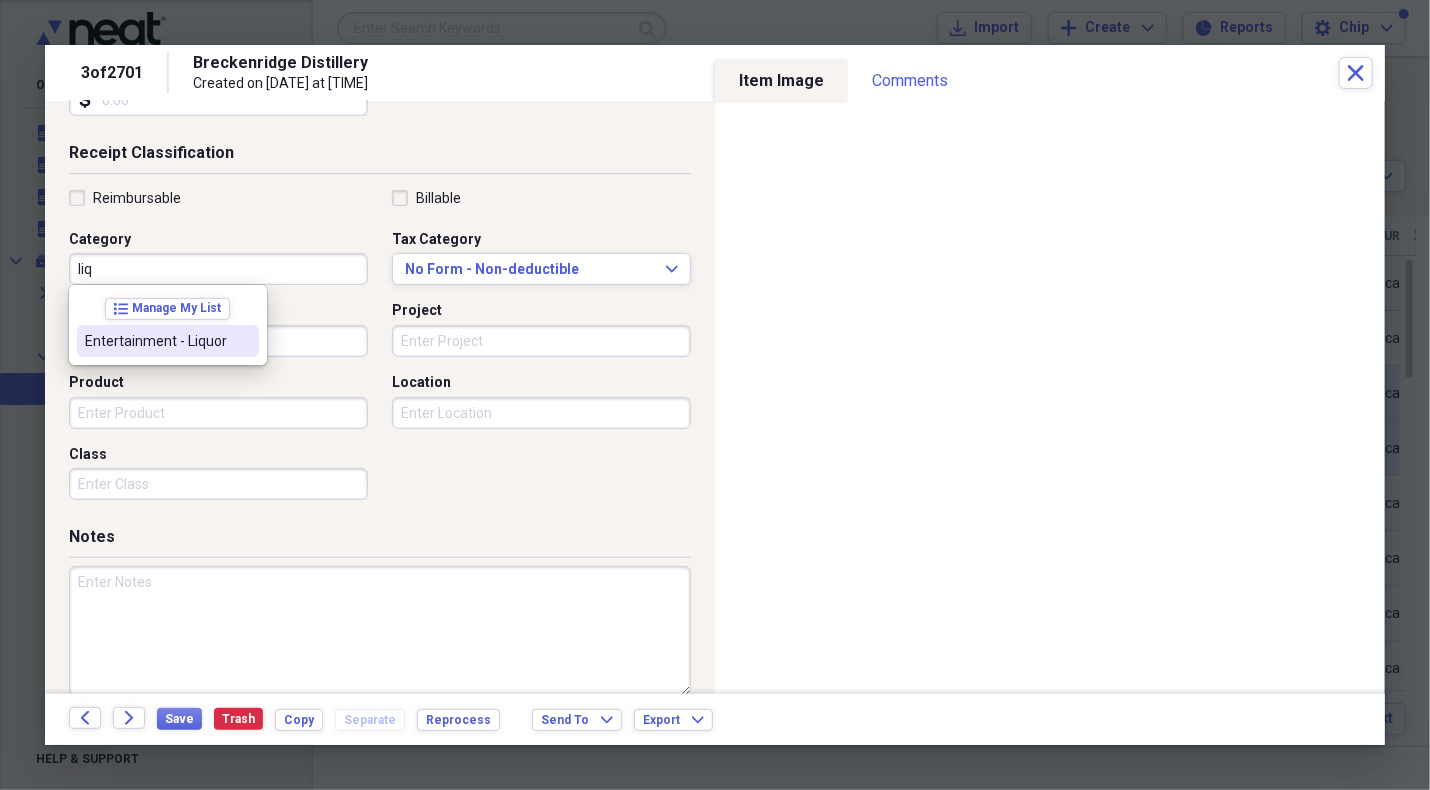 drag, startPoint x: 192, startPoint y: 345, endPoint x: 196, endPoint y: 387, distance: 42.190044 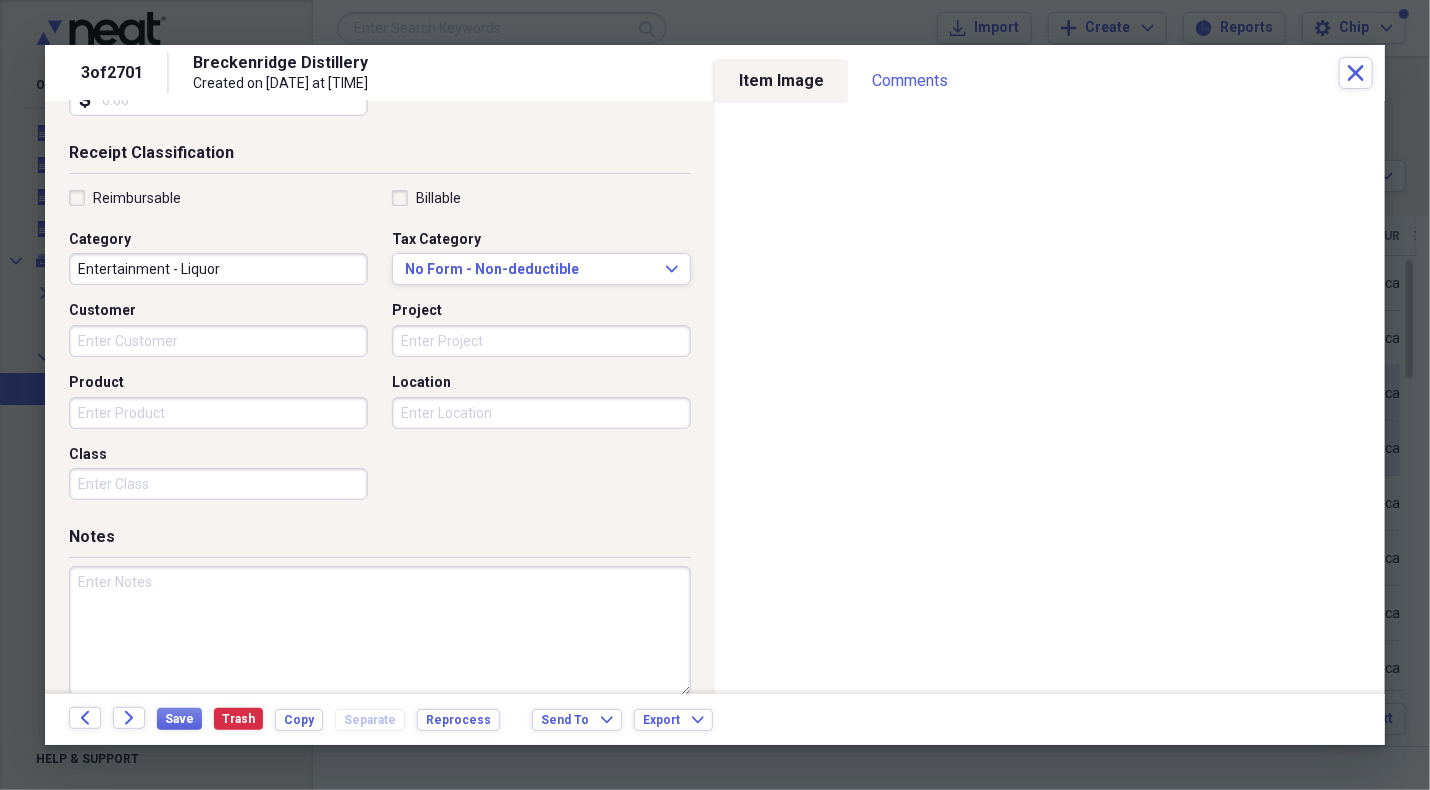 click at bounding box center [380, 631] 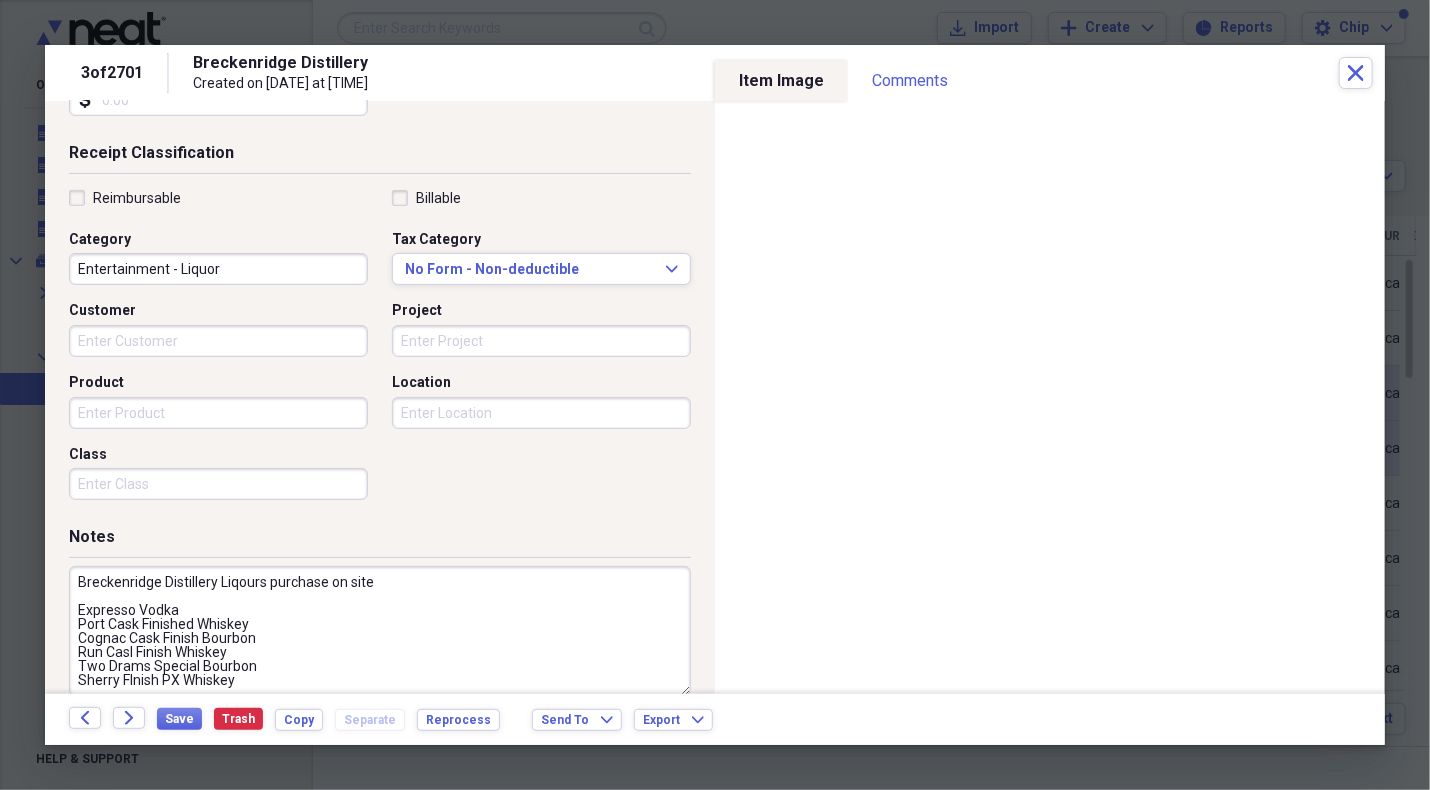 scroll, scrollTop: 21, scrollLeft: 0, axis: vertical 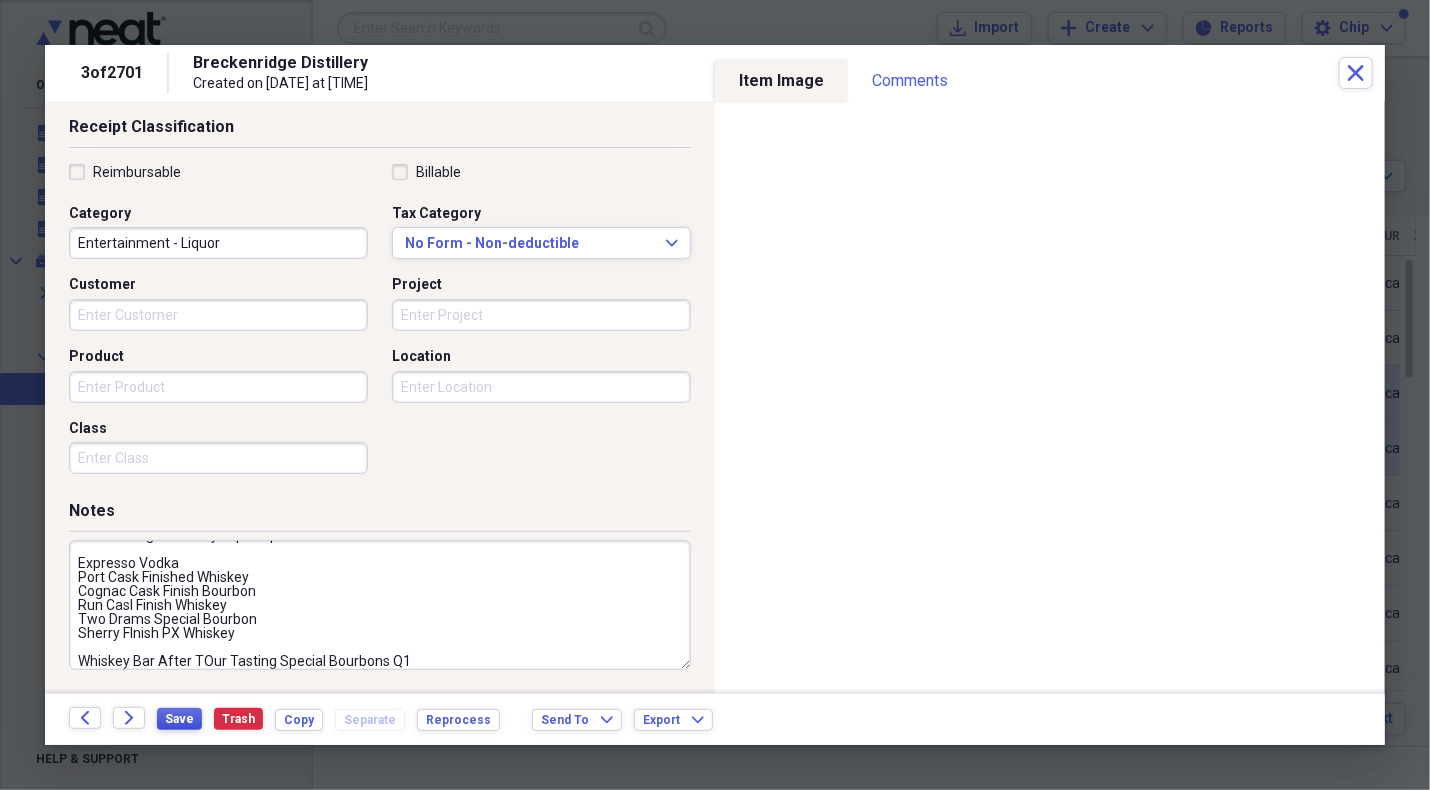 type on "Breckenridge Distillery Liqours purchase on site
Expresso Vodka
Port Cask Finished Whiskey
Cognac Cask Finish Bourbon
Run Casl Finish Whiskey
Two Drams Special Bourbon
Sherry FInish PX Whiskey
Whiskey Bar After TOur Tasting Special Bourbons Q1" 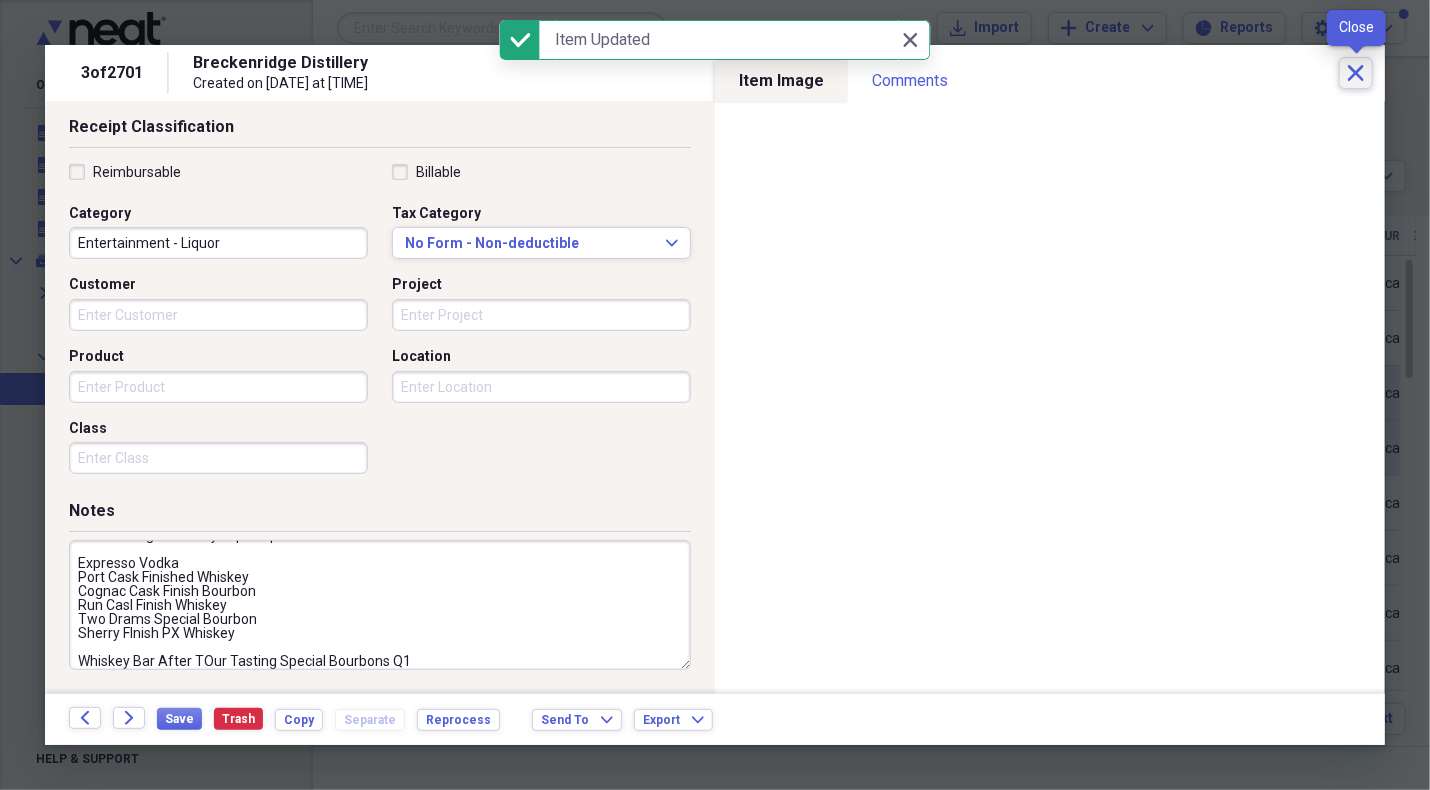 click on "Close" 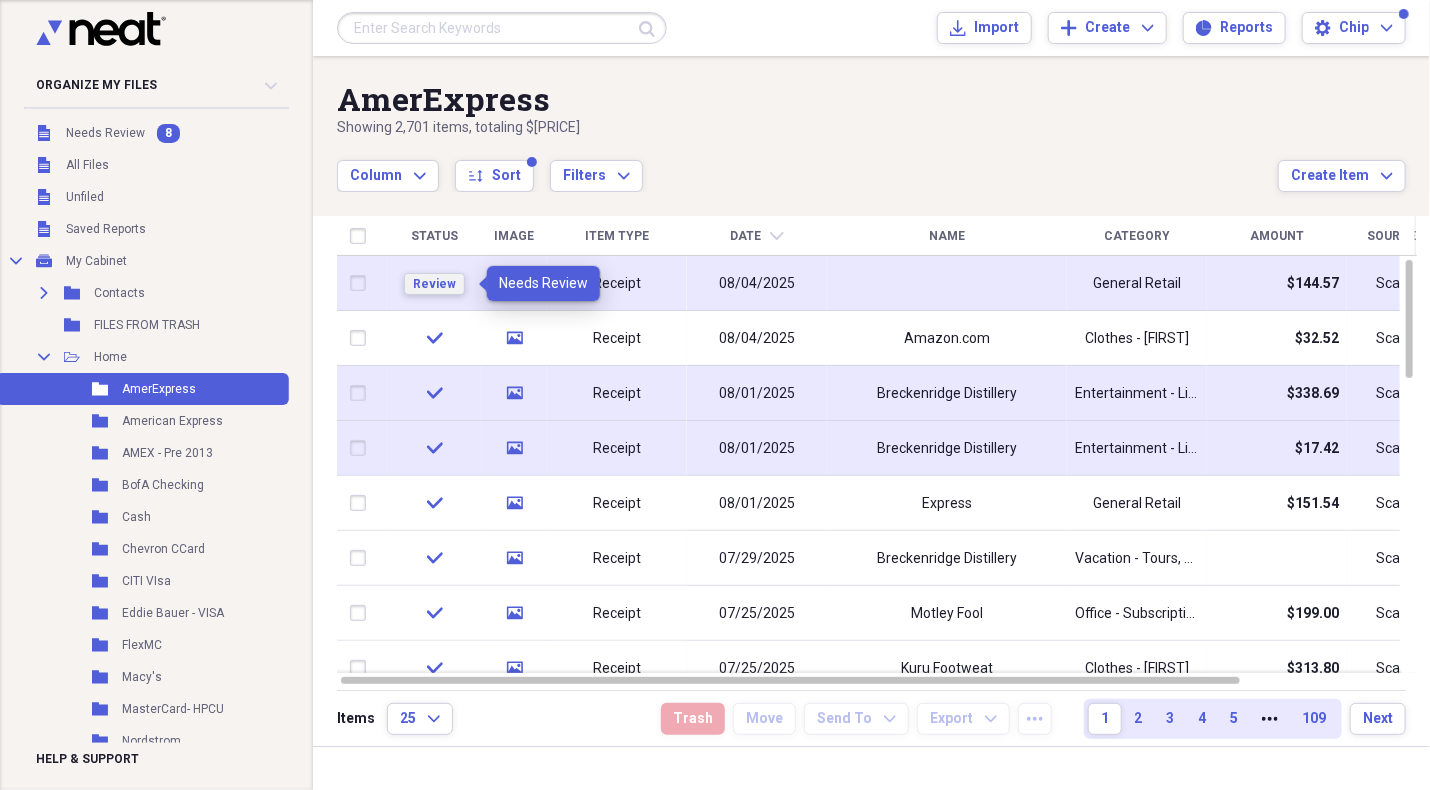 click on "Review" at bounding box center (434, 284) 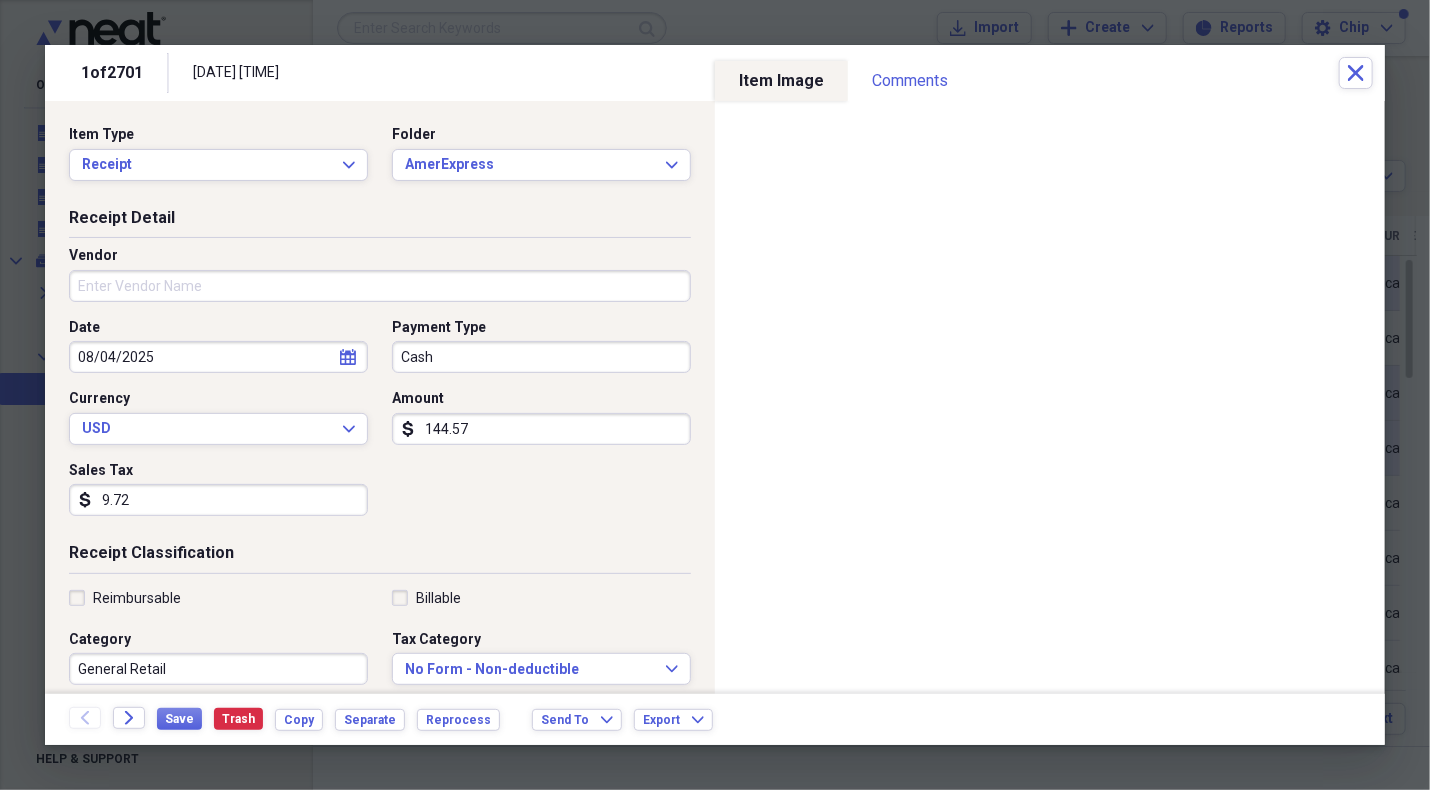 click on "Vendor" at bounding box center (380, 286) 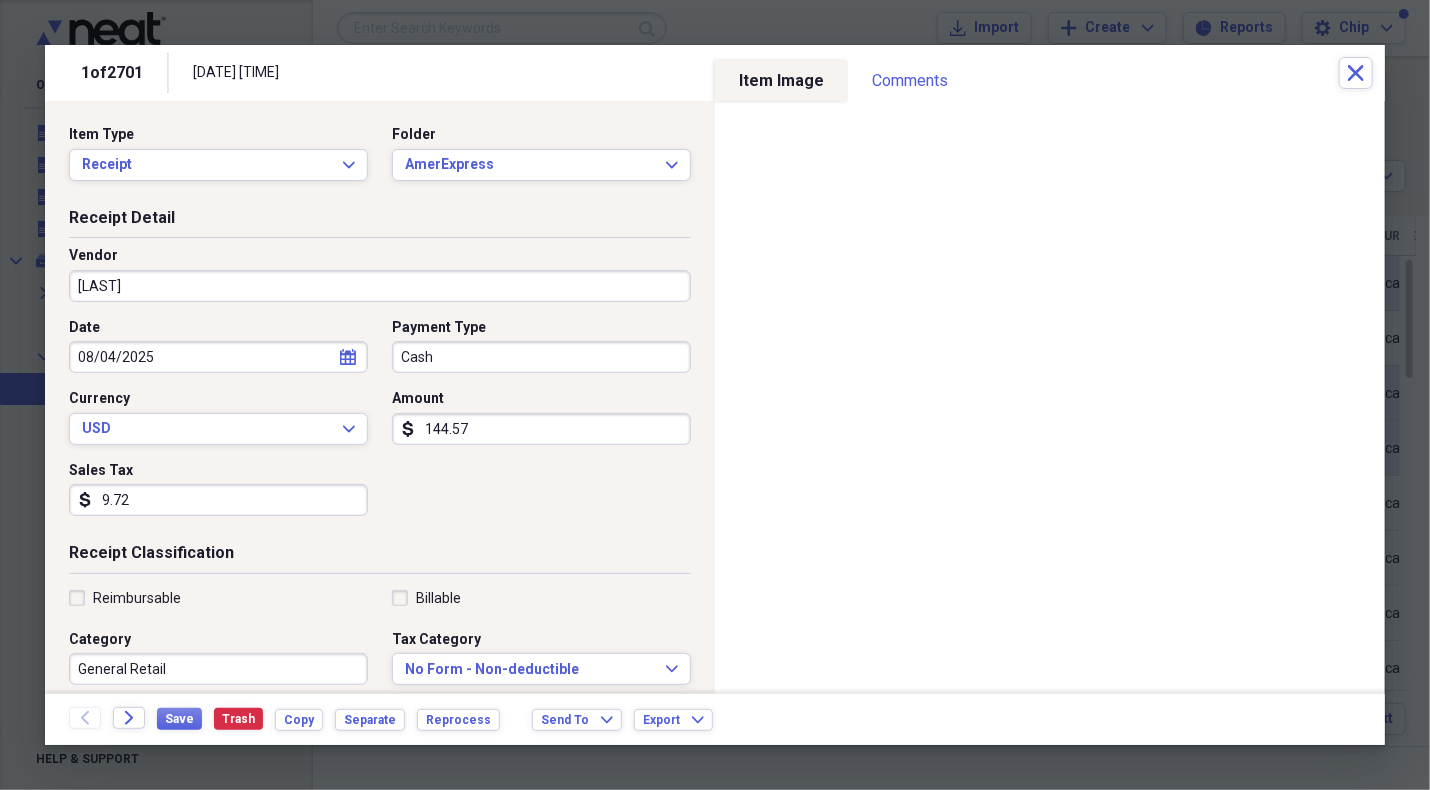 type on "[LAST]" 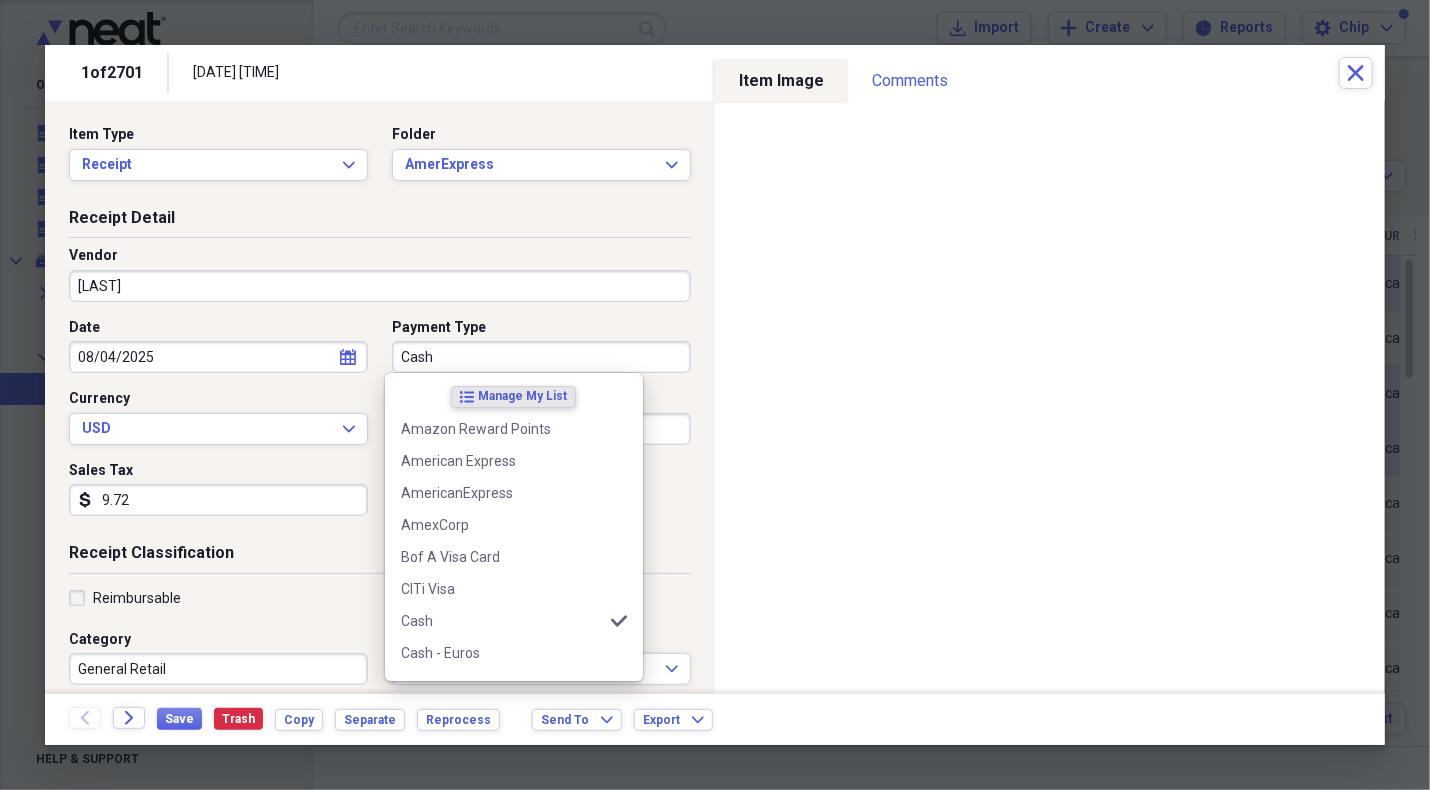 click on "Cash" at bounding box center (541, 357) 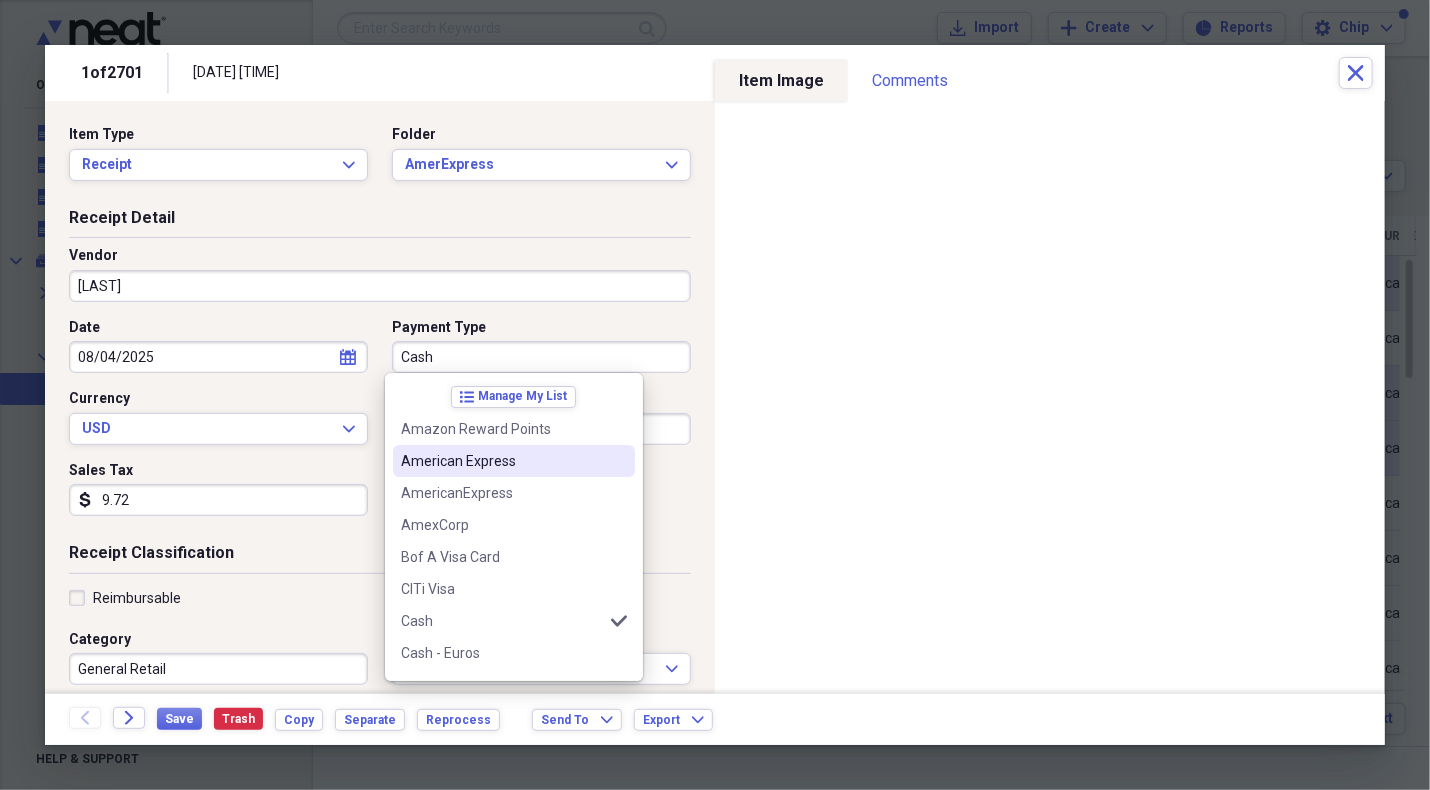 click on "American Express" at bounding box center [502, 461] 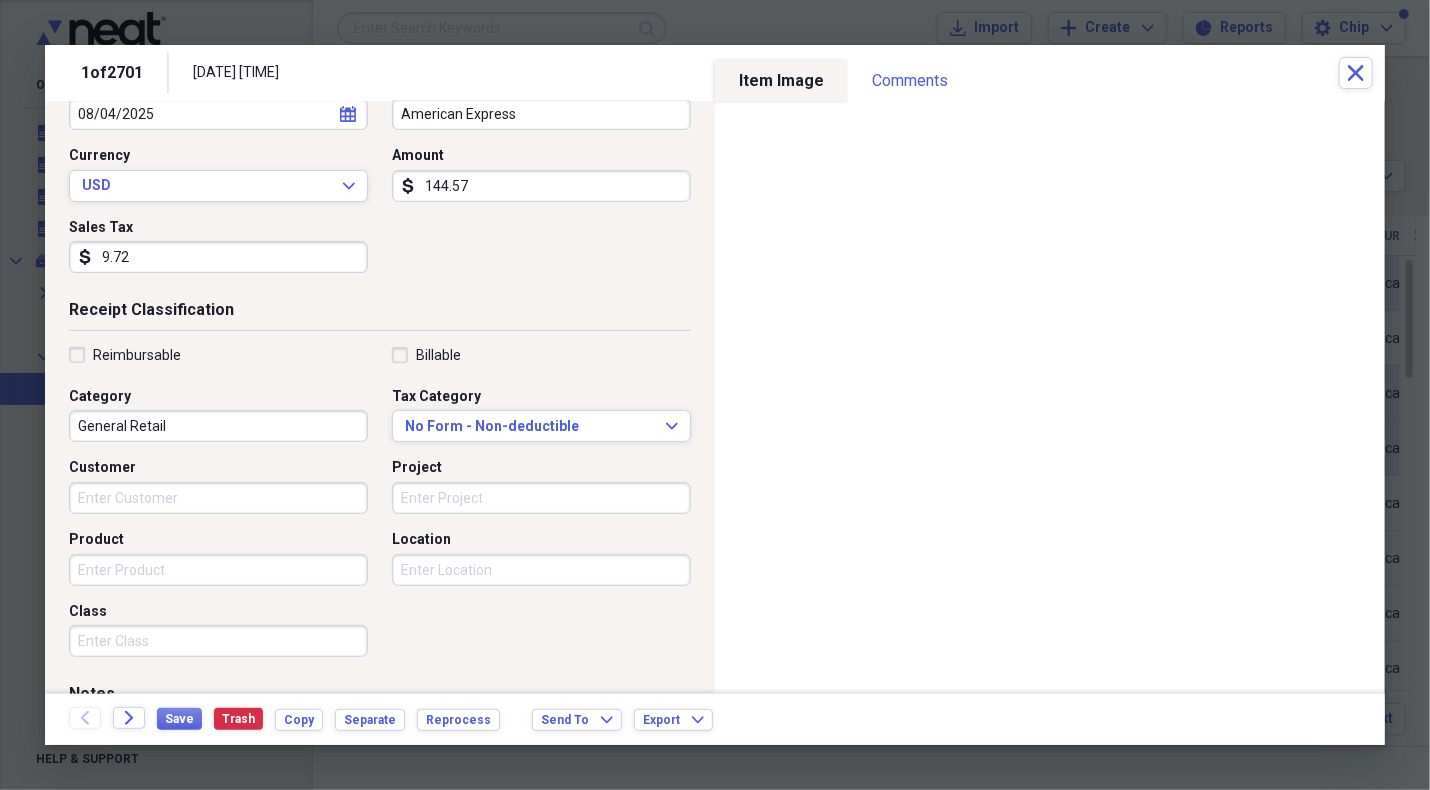 scroll, scrollTop: 300, scrollLeft: 0, axis: vertical 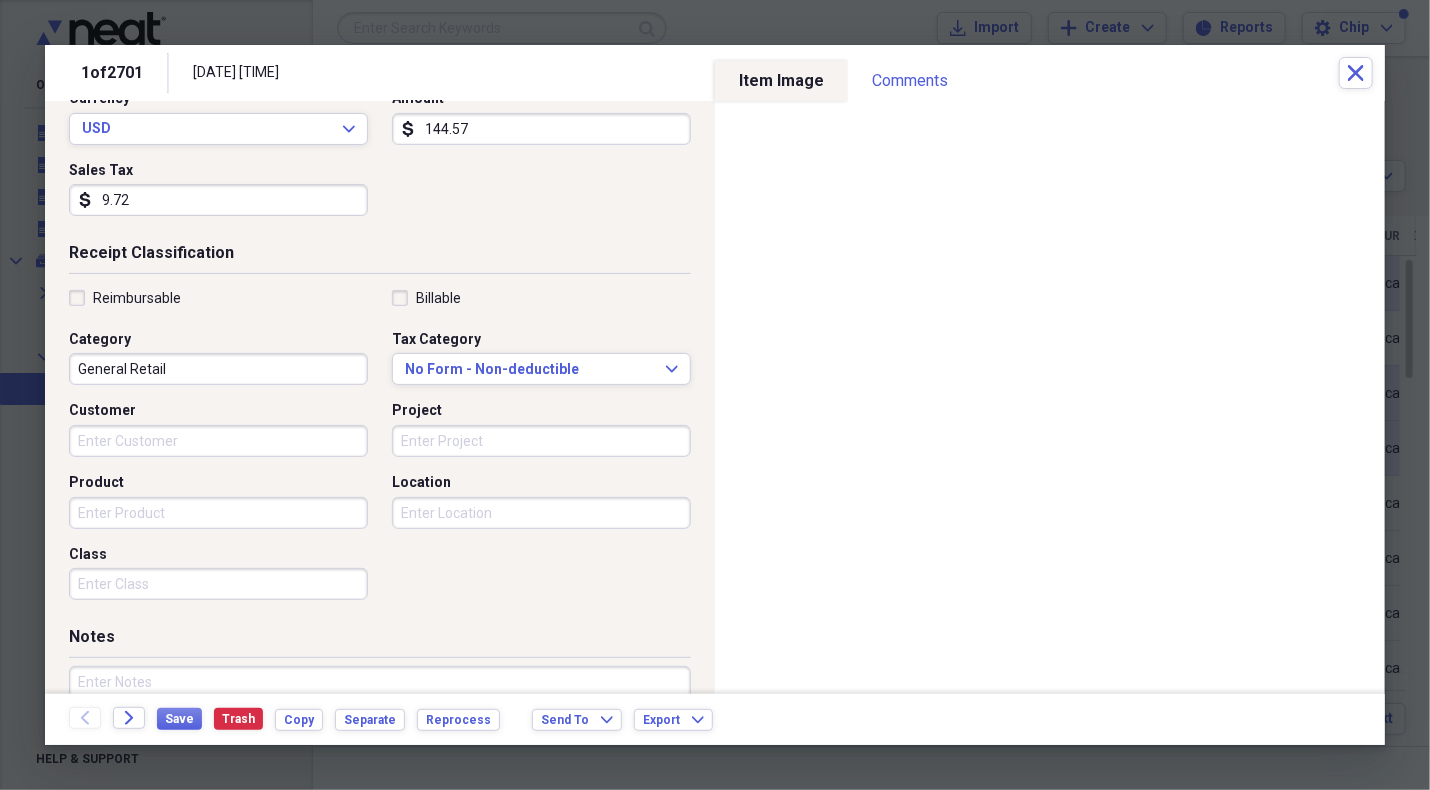 click on "General Retail" at bounding box center [218, 369] 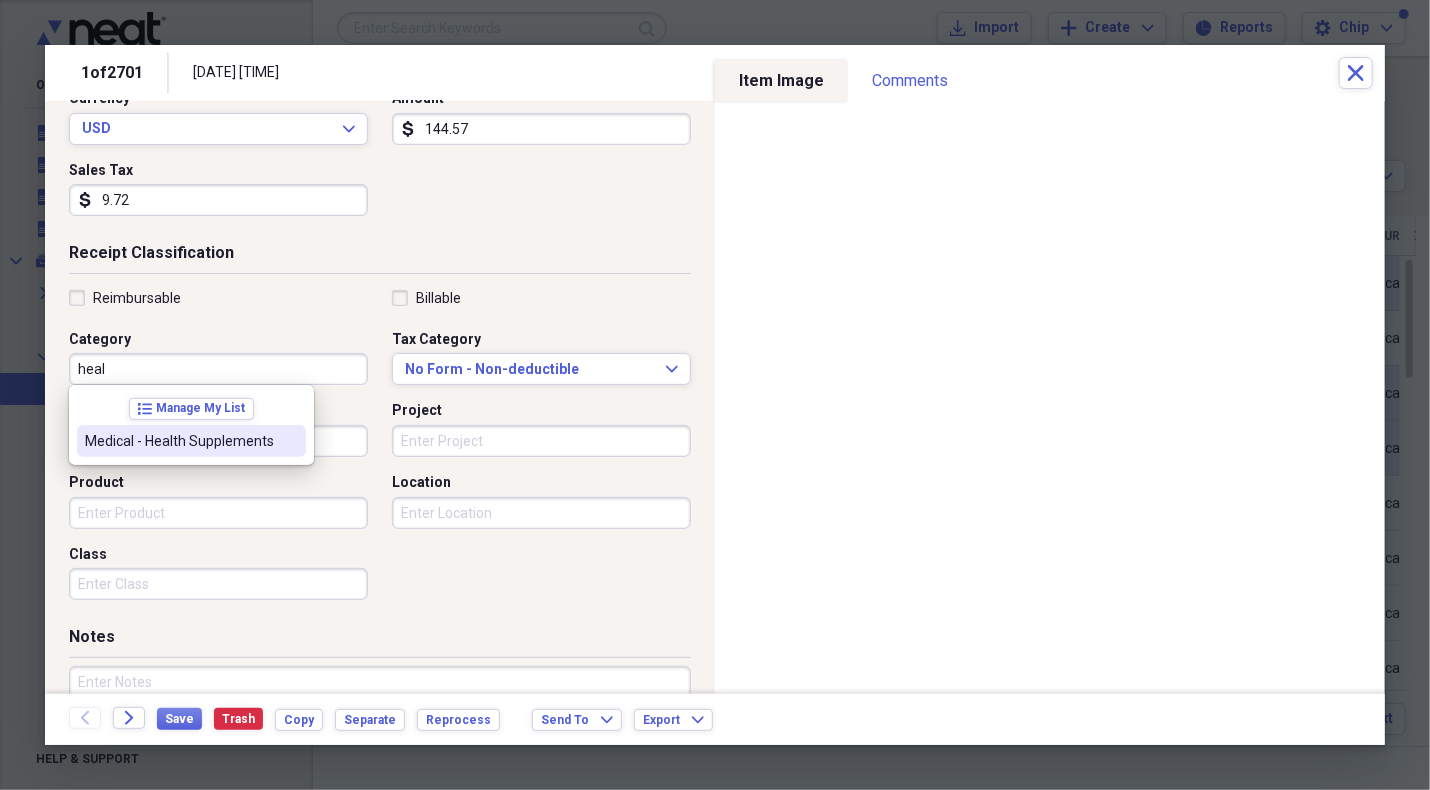 click on "Medical - Health Supplements" at bounding box center (191, 441) 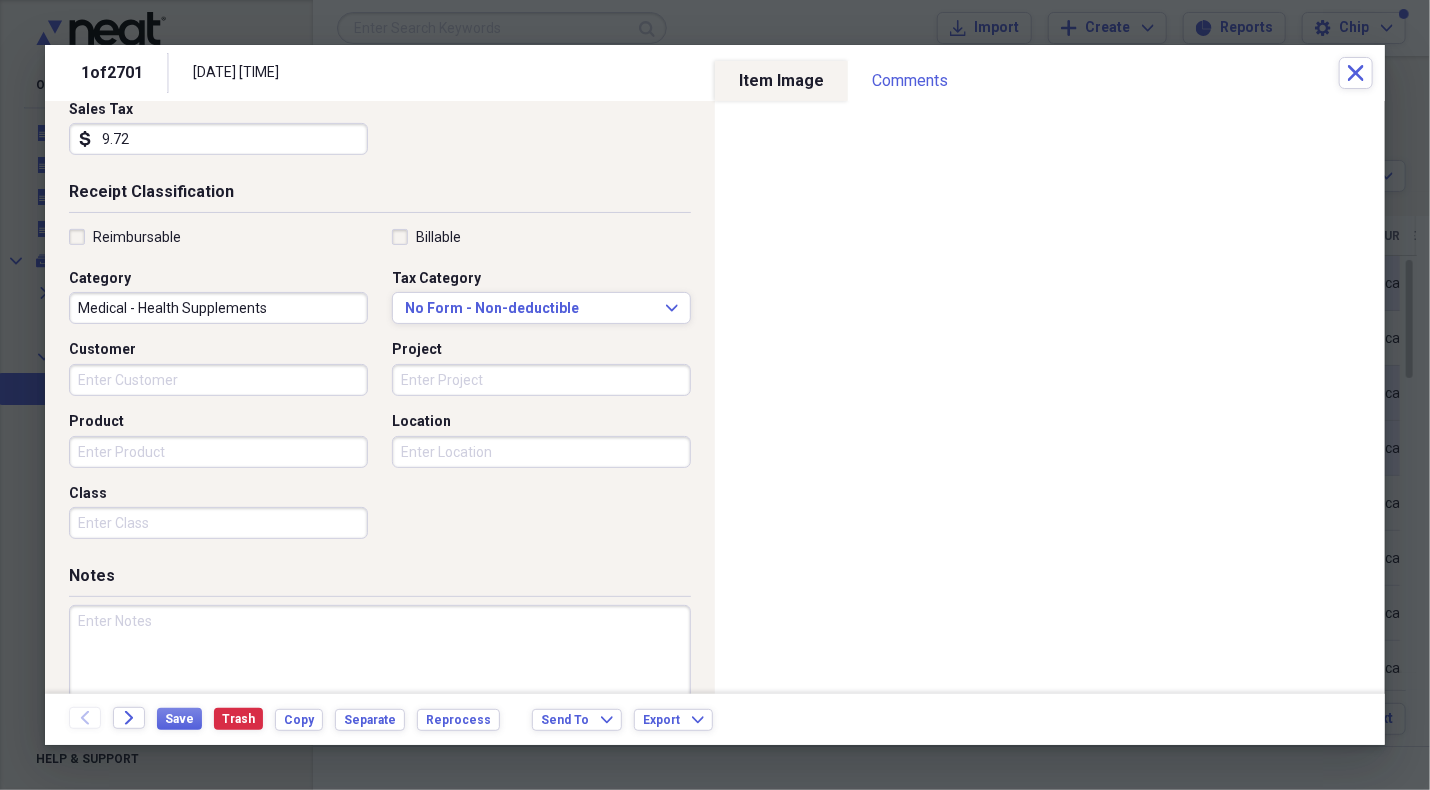 scroll, scrollTop: 426, scrollLeft: 0, axis: vertical 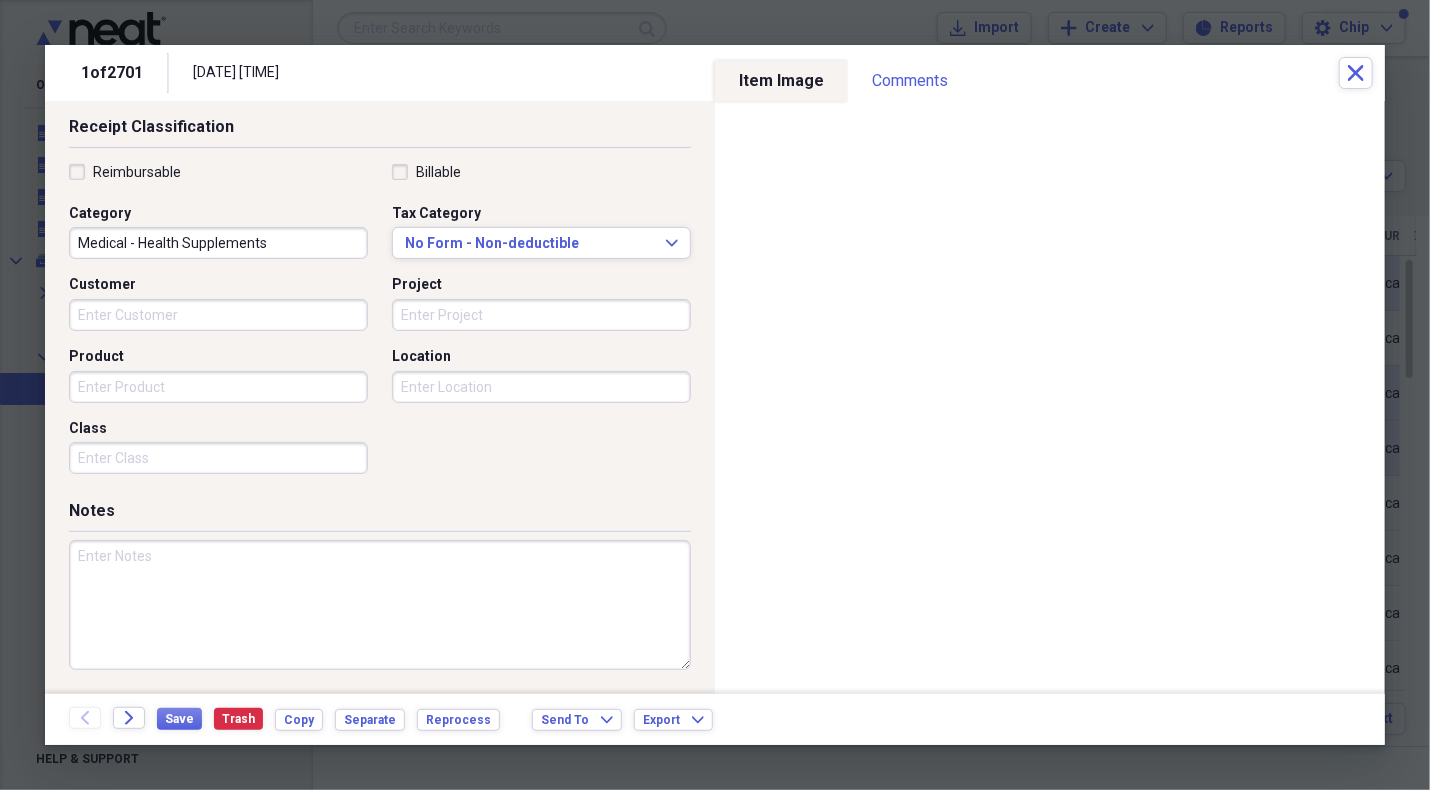click at bounding box center [380, 605] 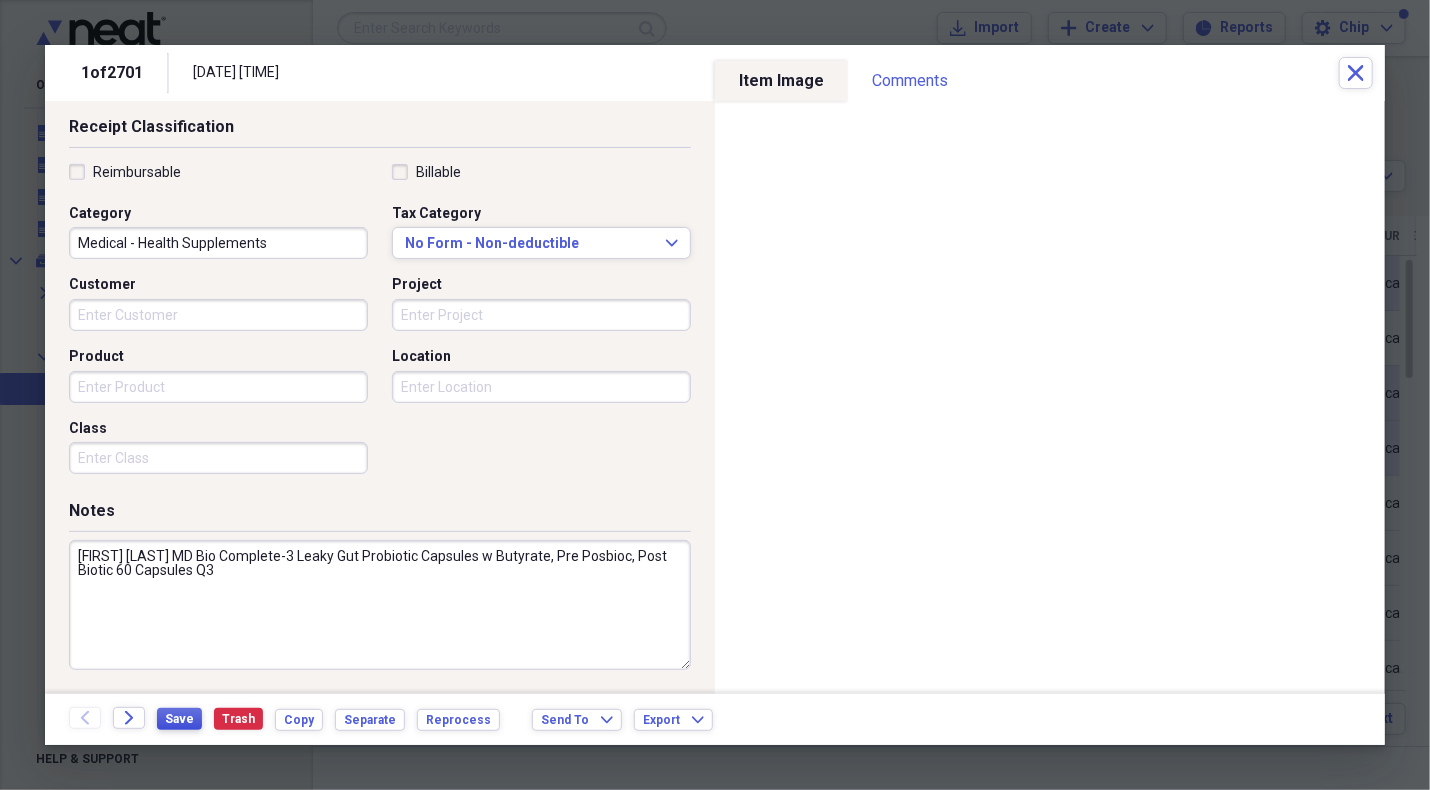 type on "[FIRST] [LAST] MD Bio Complete-3 Leaky Gut Probiotic Capsules w Butyrate, Pre Posbioc, Post Biotic 60 Capsules Q3" 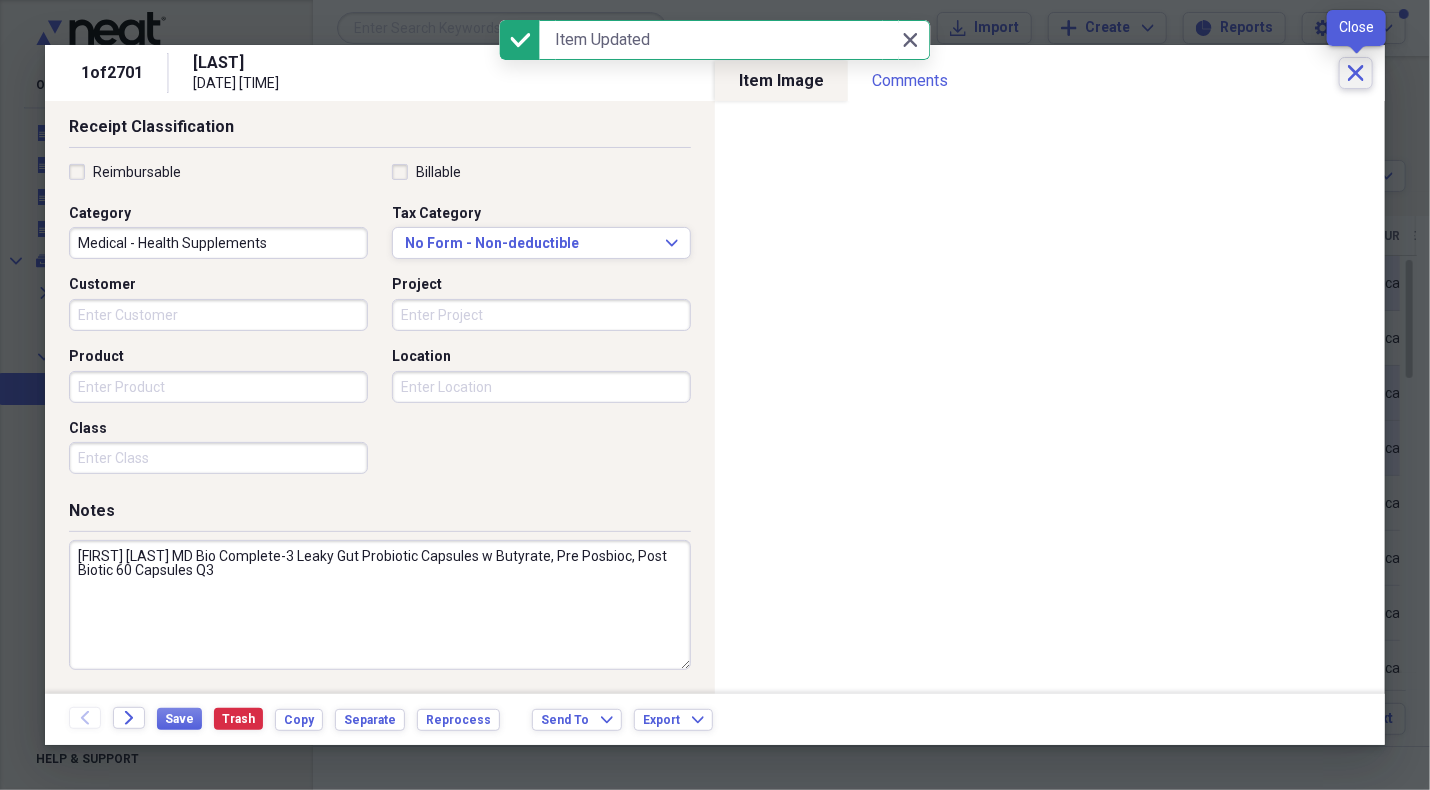 click 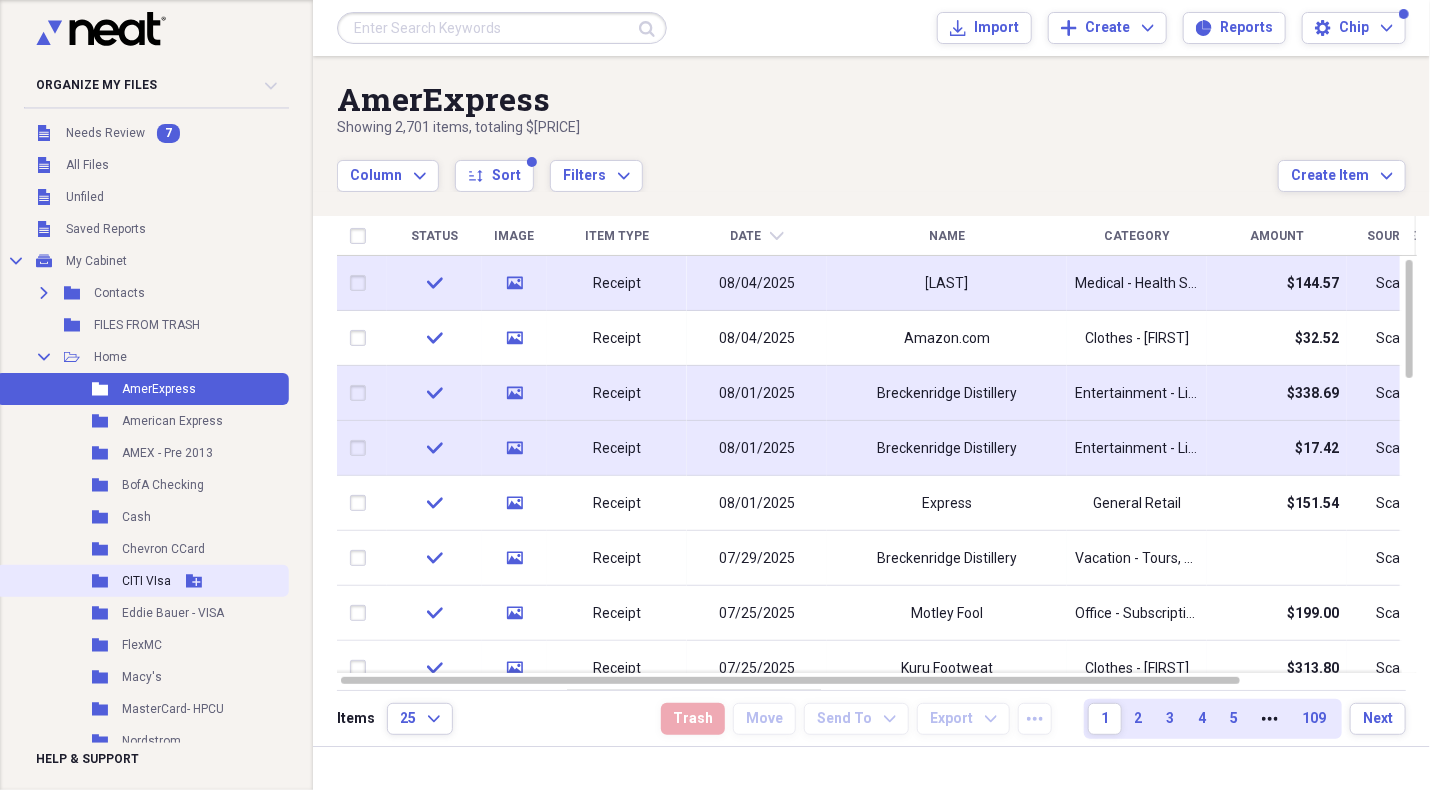 click on "Folder CITI VIsa Add Folder" at bounding box center (142, 581) 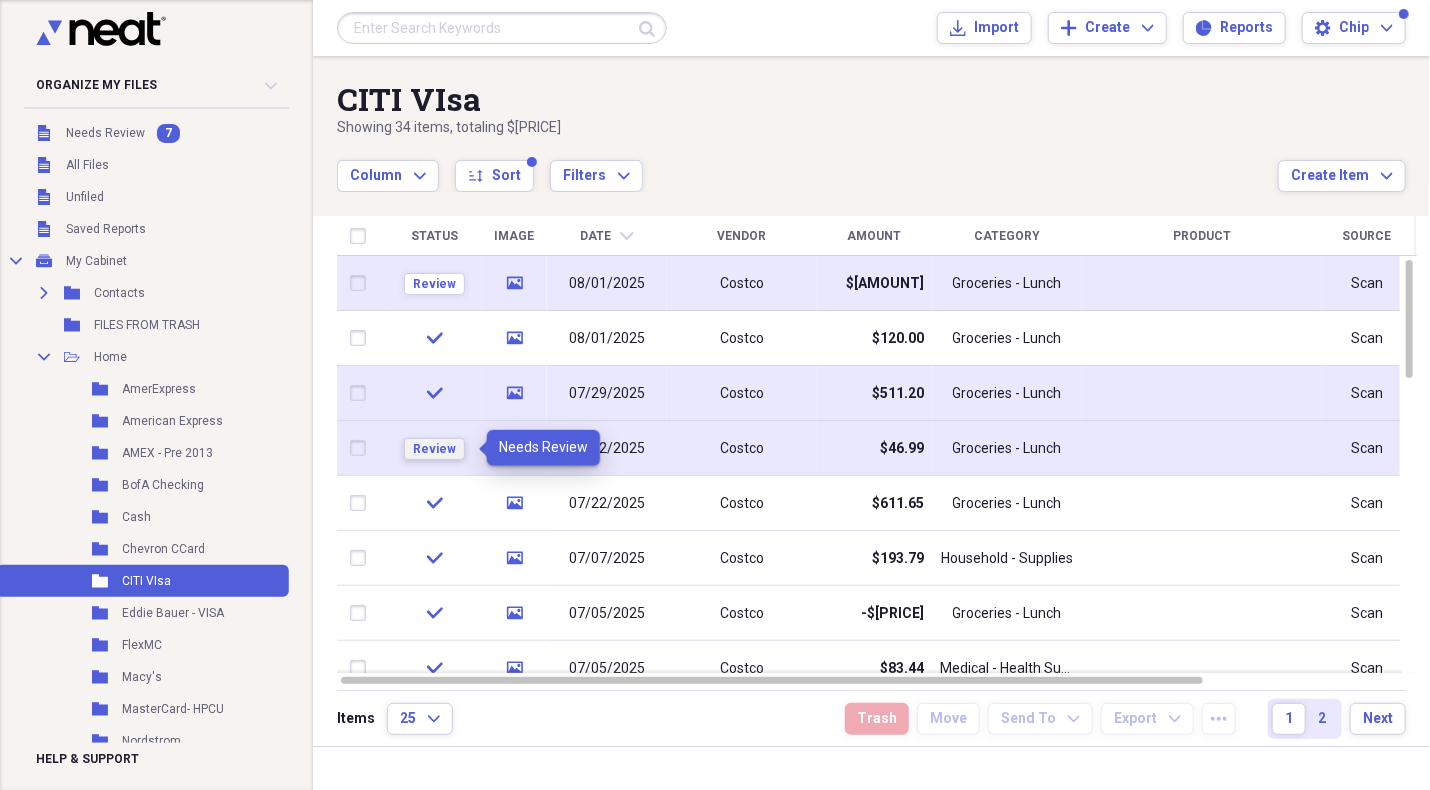 click on "Review" at bounding box center (434, 449) 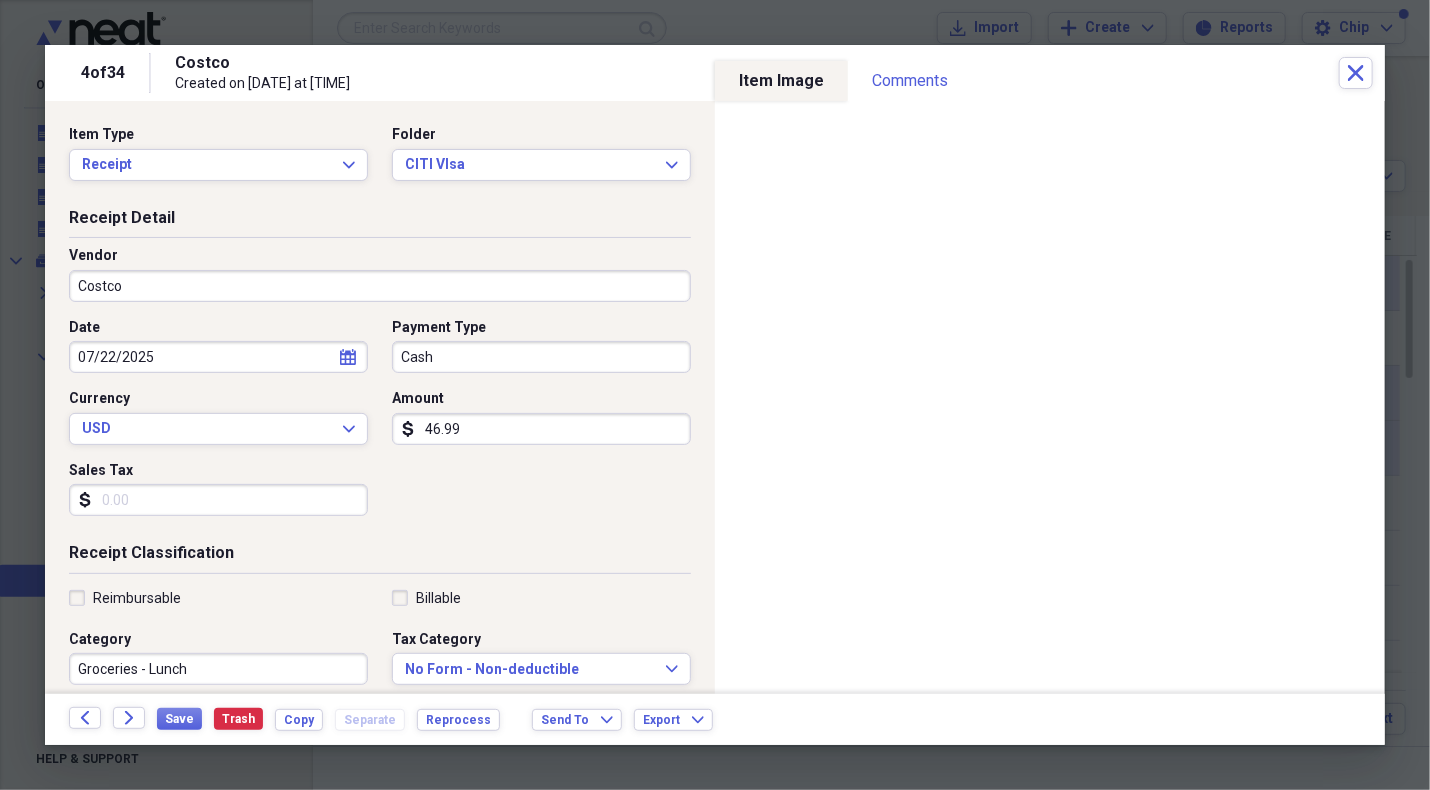 click on "Cash" at bounding box center (541, 357) 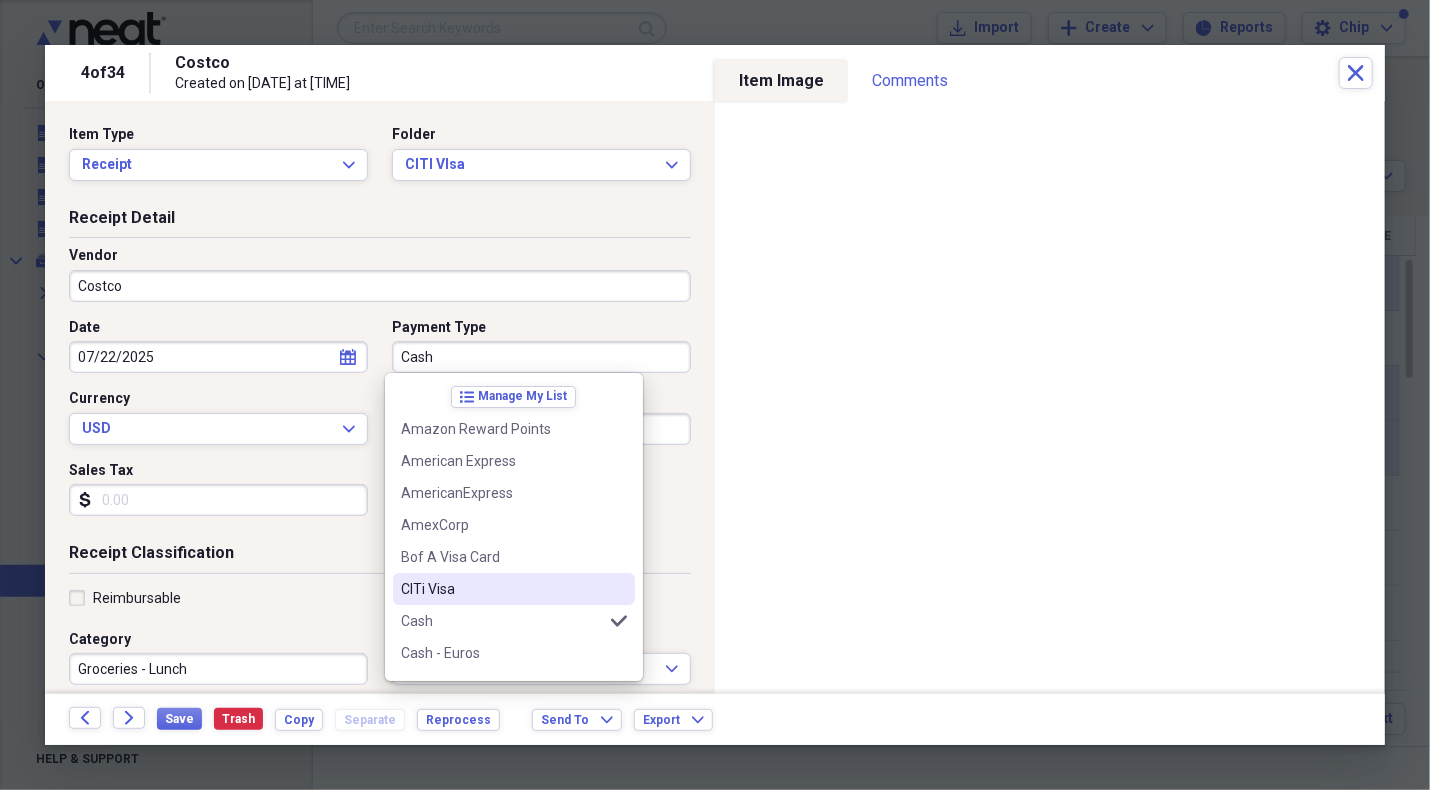 click on "CITi Visa" at bounding box center [502, 589] 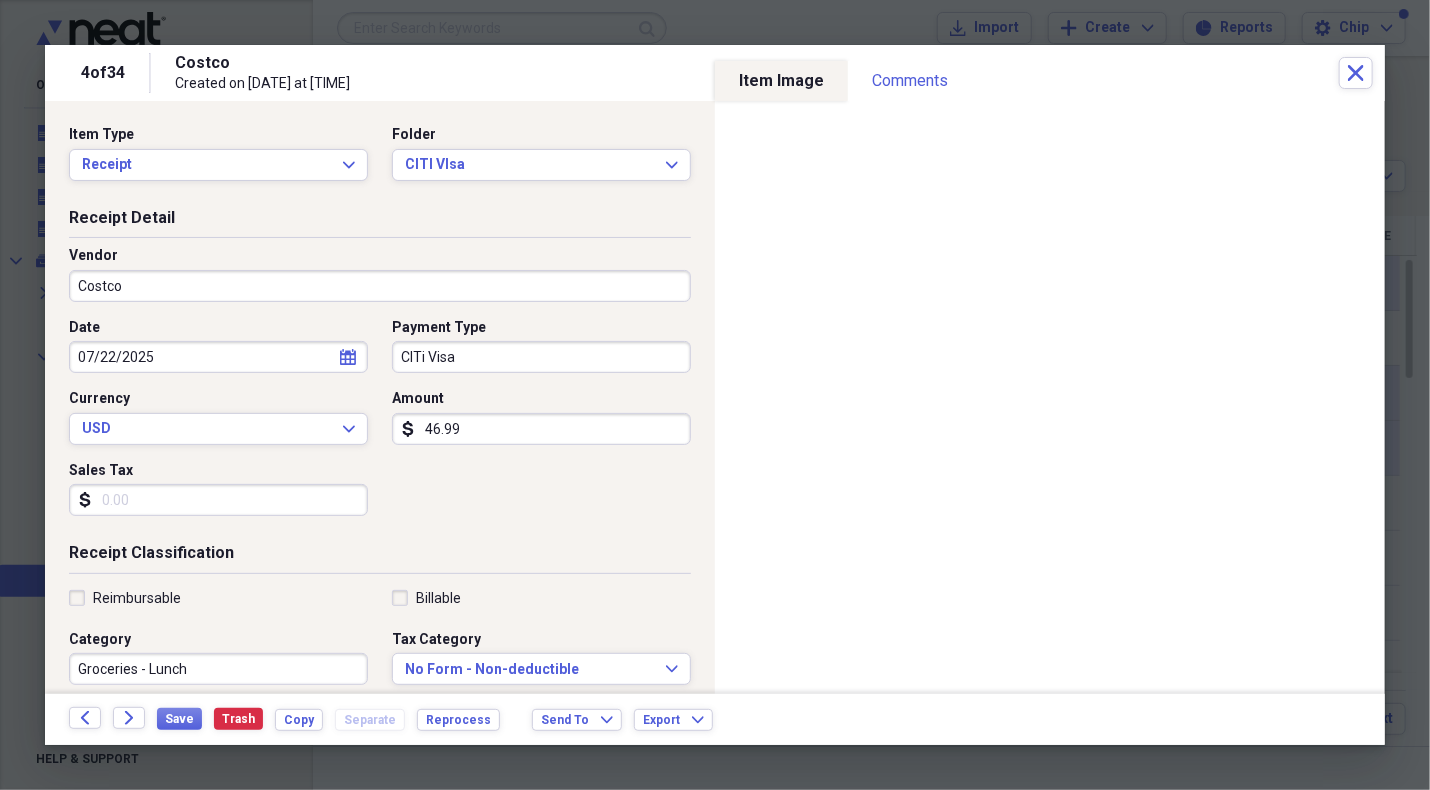 click on "46.99" at bounding box center [541, 429] 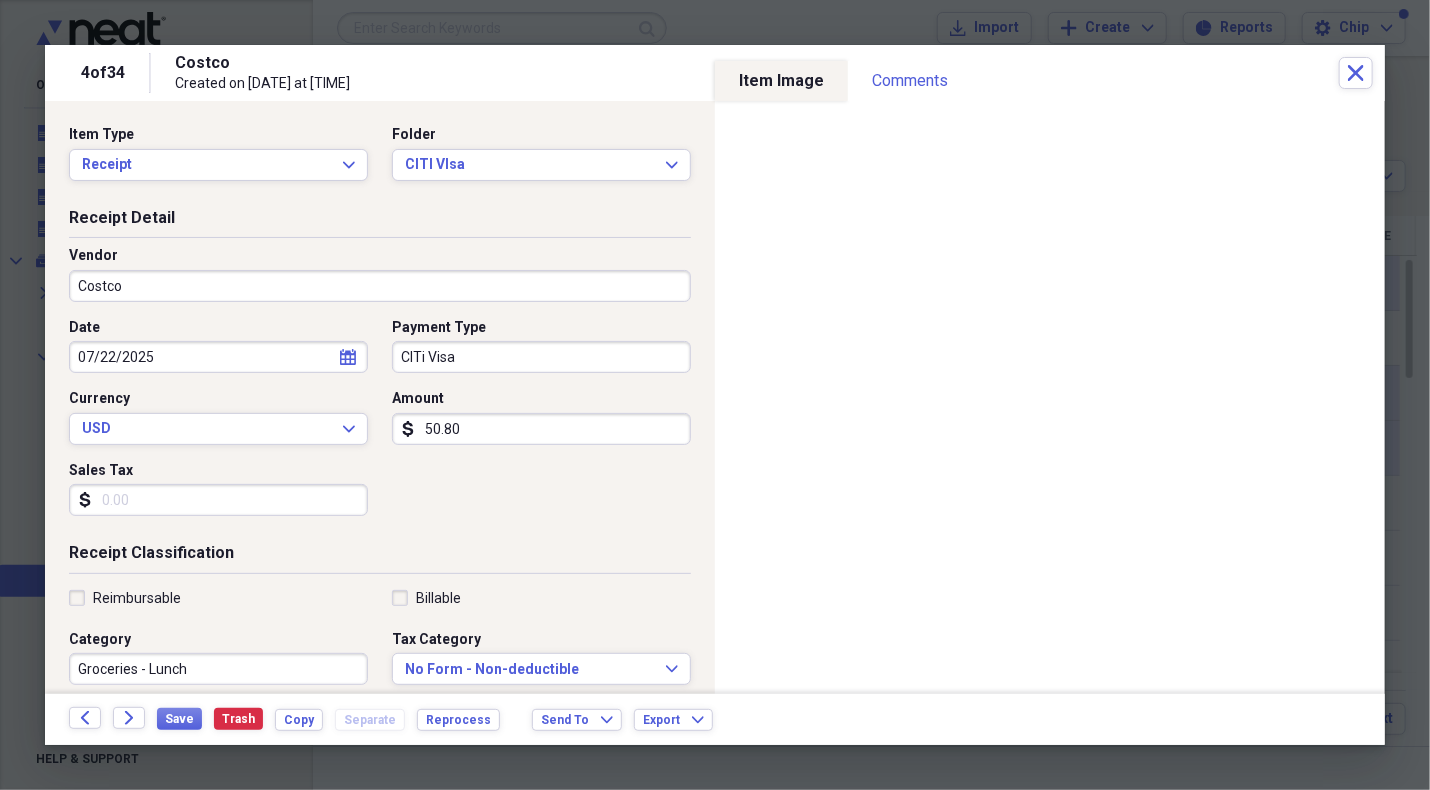 type on "50.80" 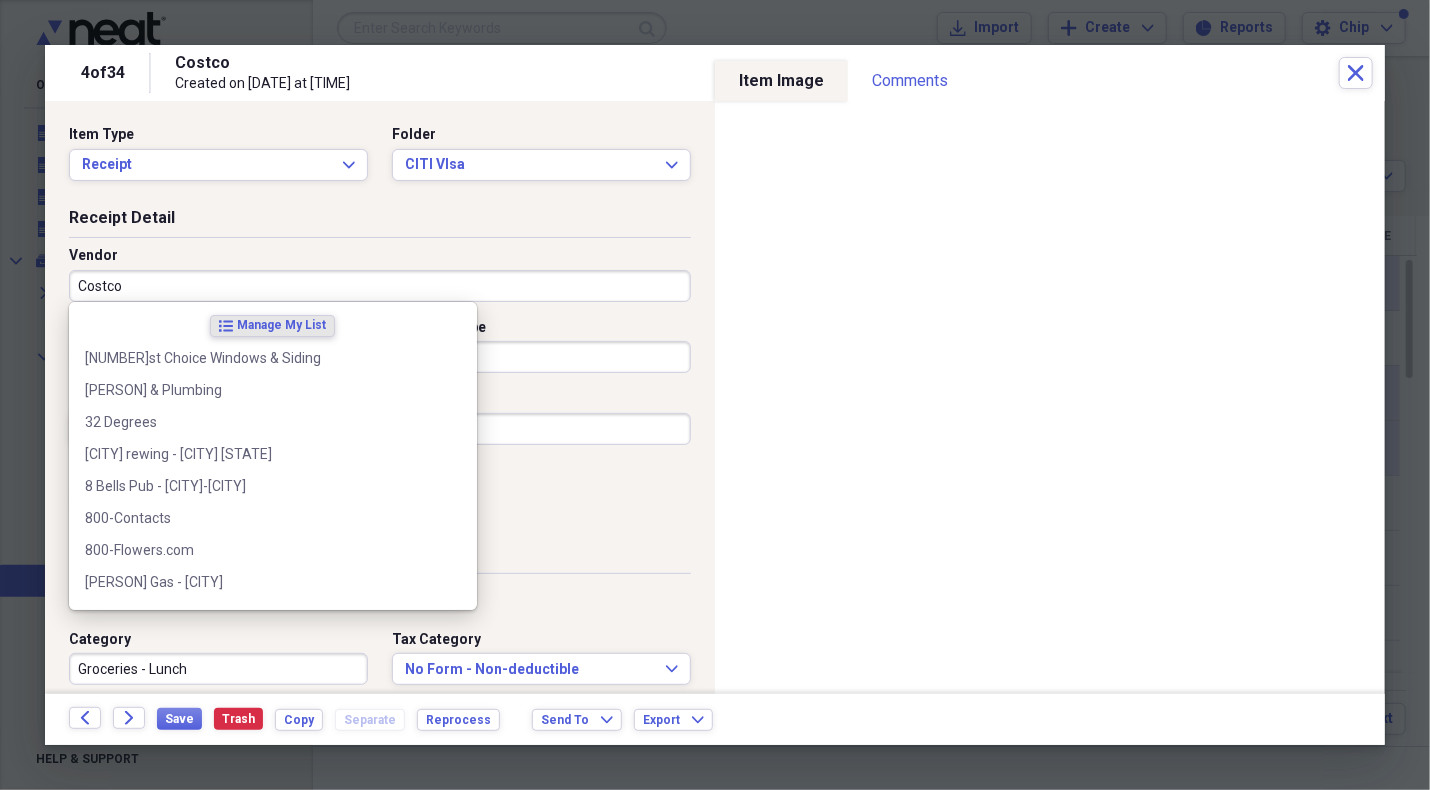 click on "Costco" at bounding box center (380, 286) 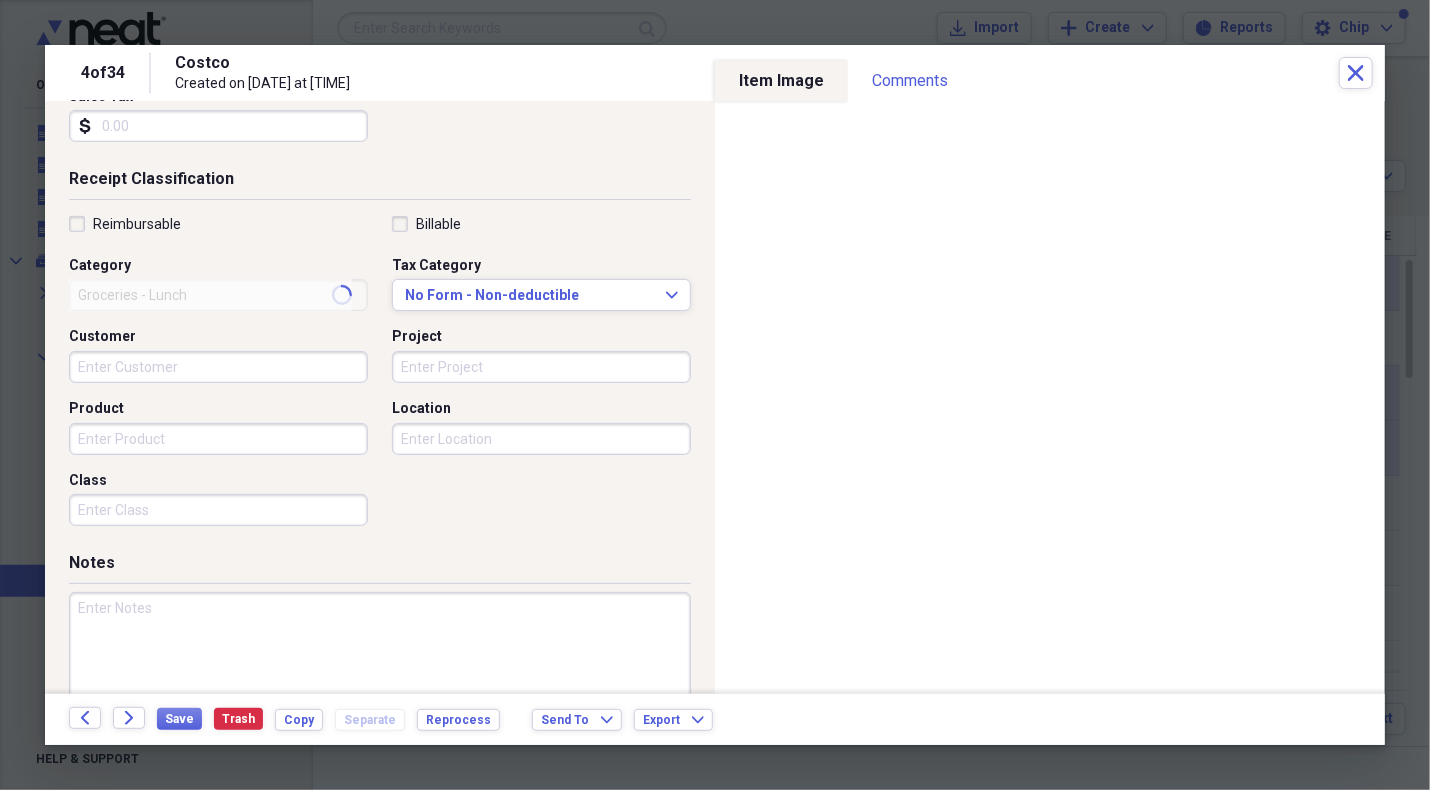 scroll, scrollTop: 400, scrollLeft: 0, axis: vertical 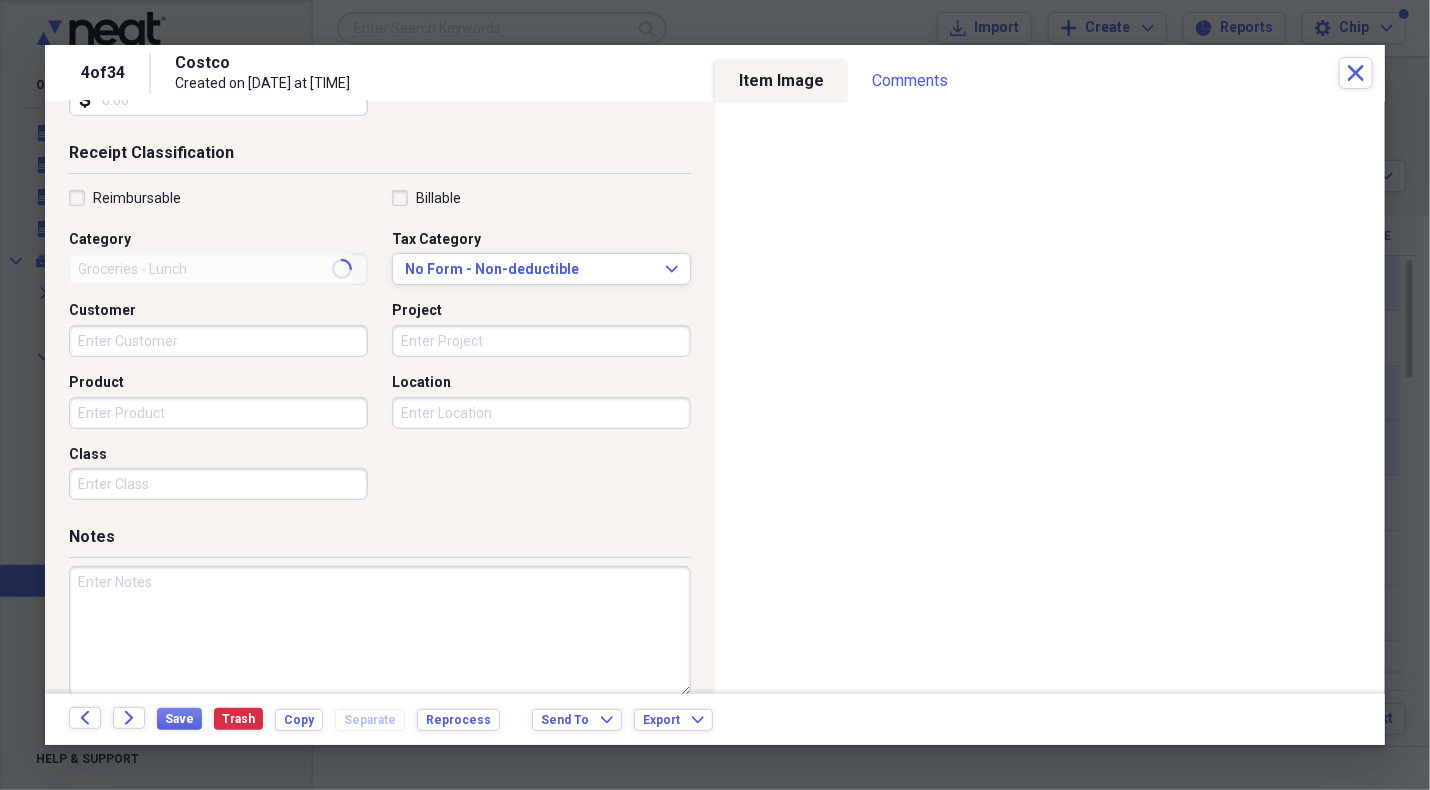 type on "Costco.com" 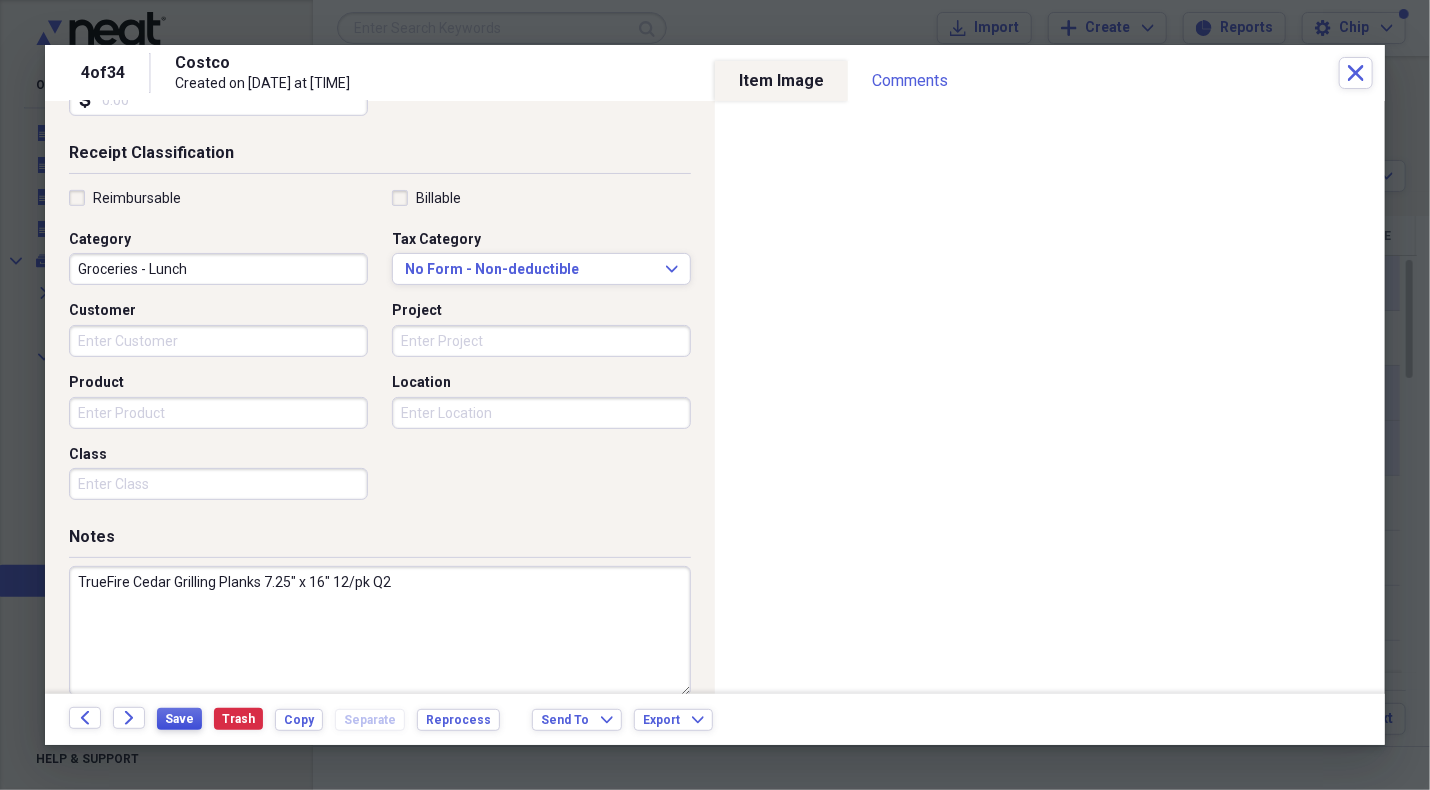 type on "TrueFire Cedar Grilling Planks 7.25" x 16" 12/pk Q2" 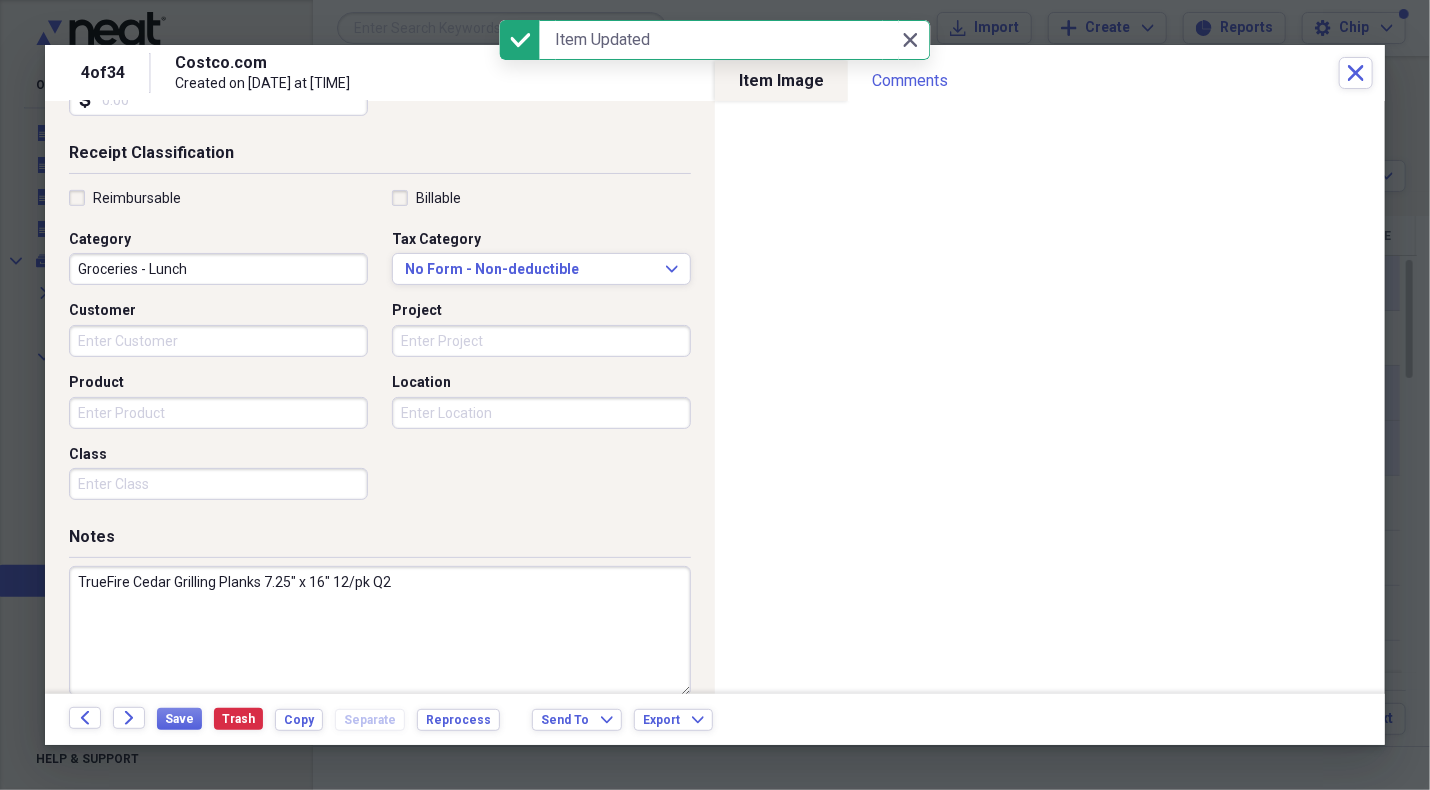 click on "Groceries - Lunch" at bounding box center (218, 269) 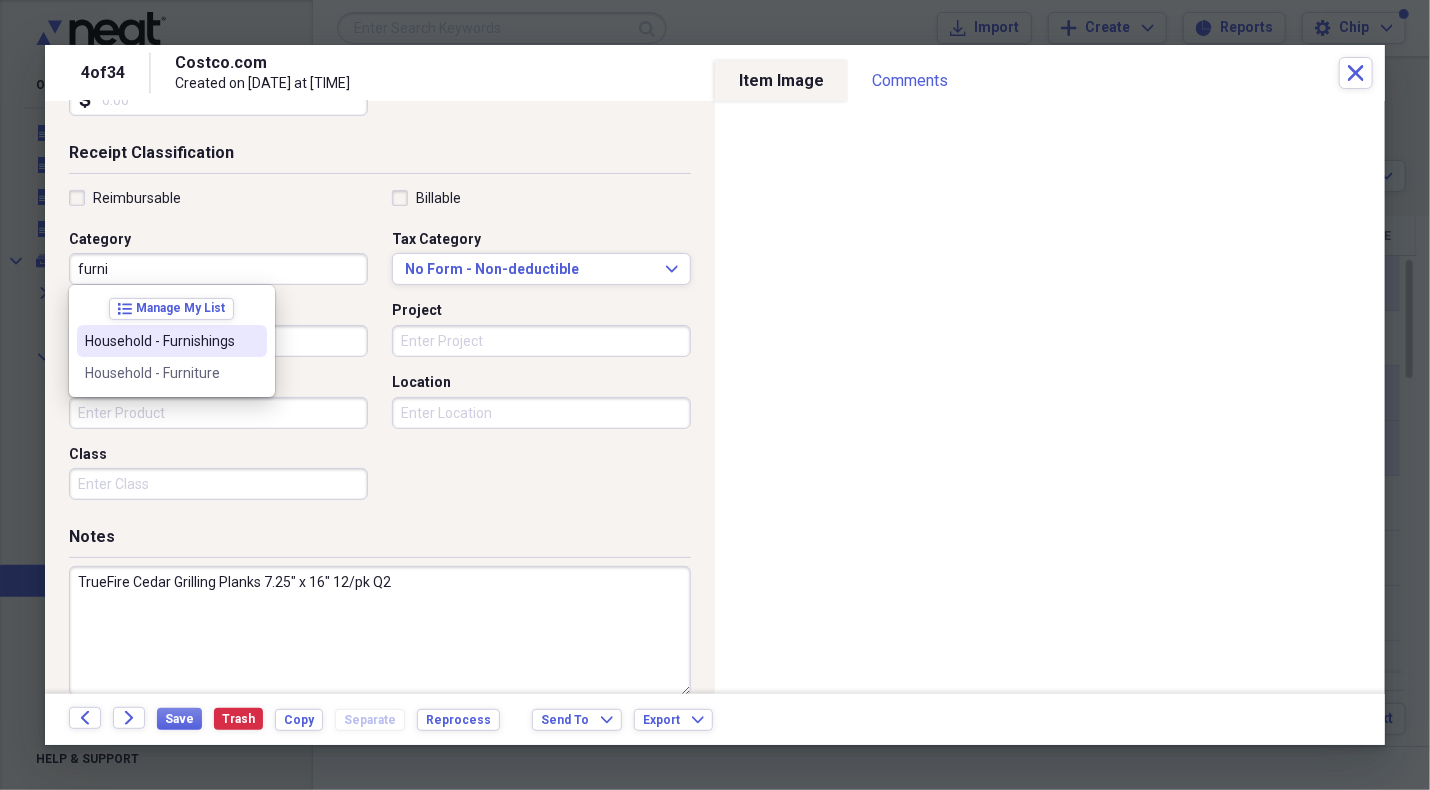 click on "Household - Furnishings" at bounding box center [160, 341] 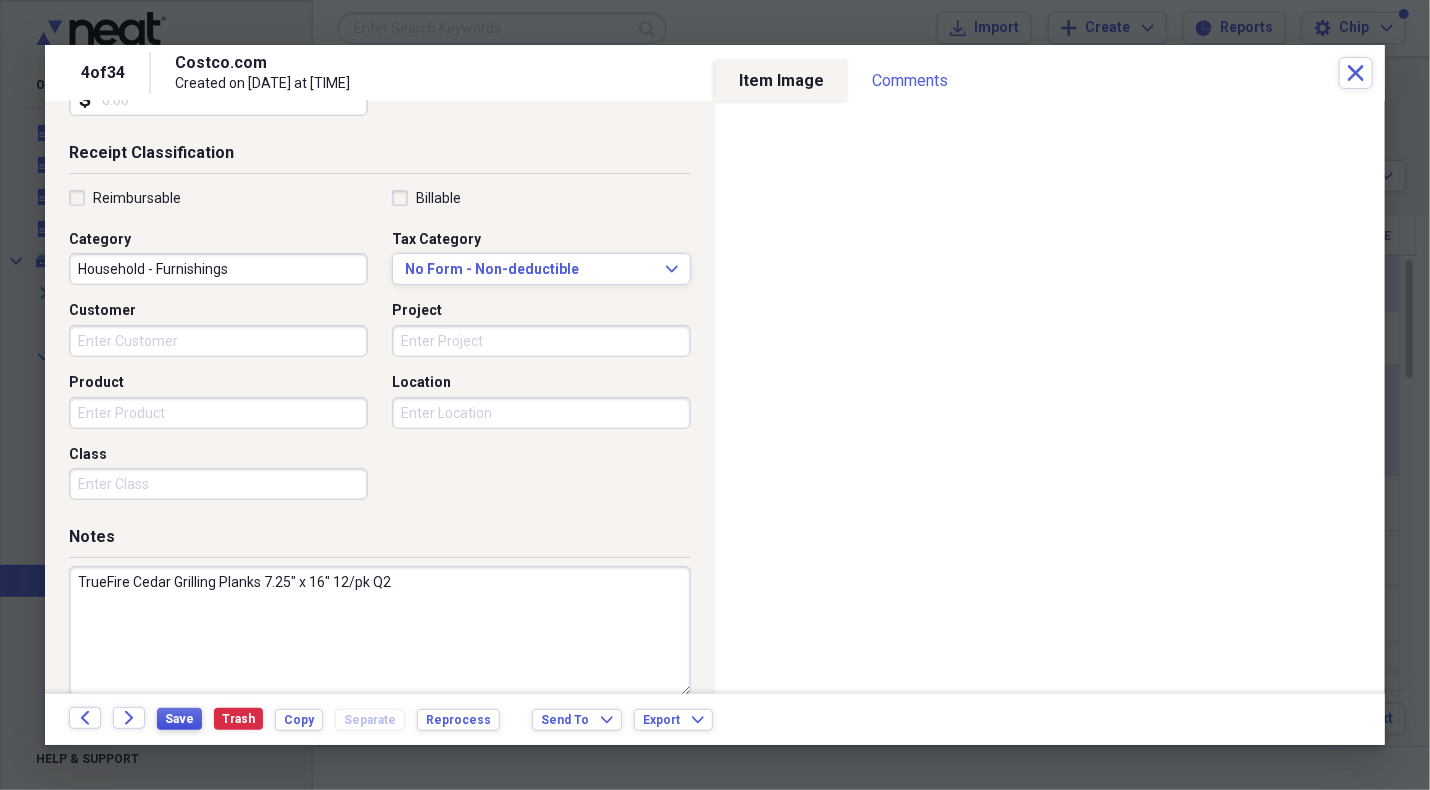 click on "Save" at bounding box center (179, 719) 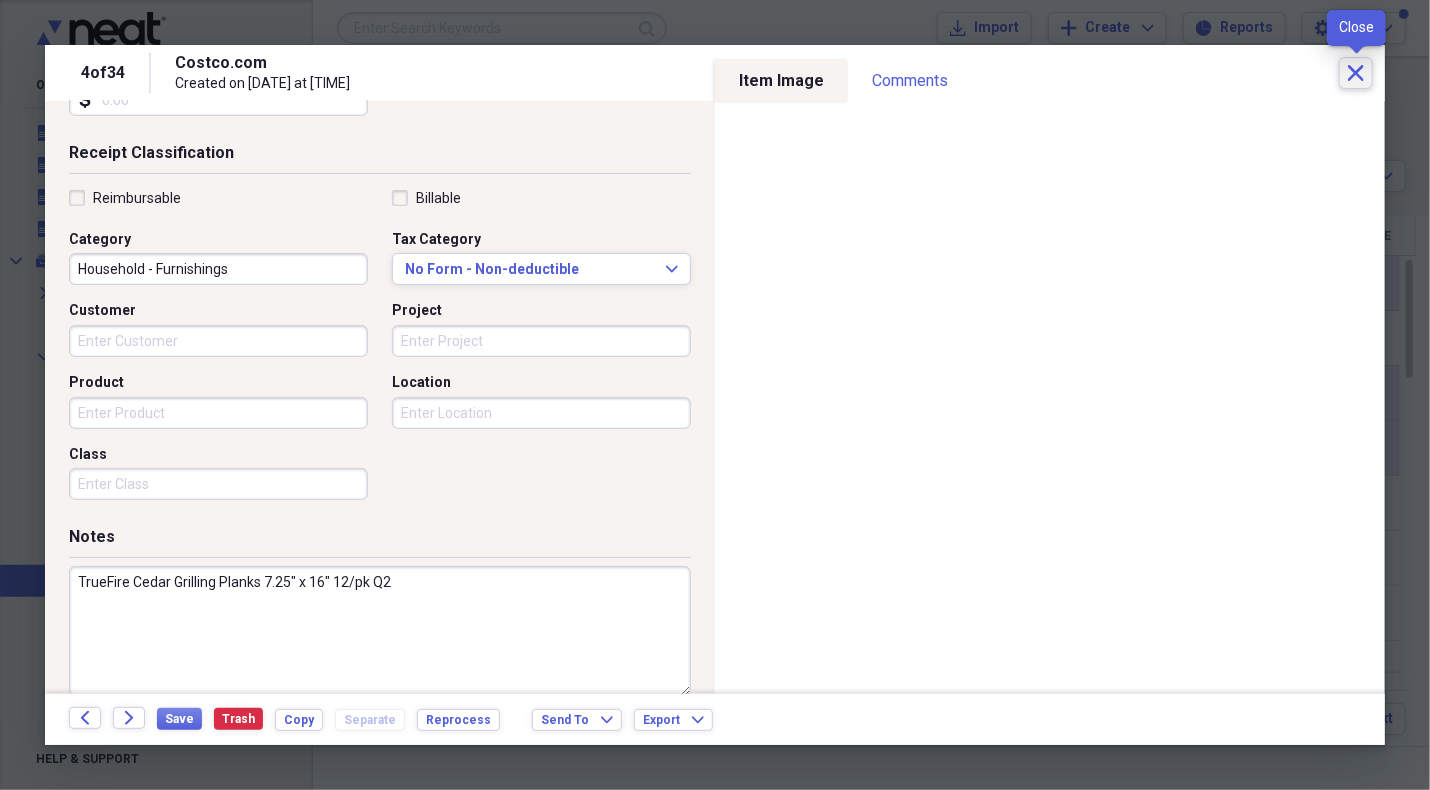 click on "Close" at bounding box center [1356, 73] 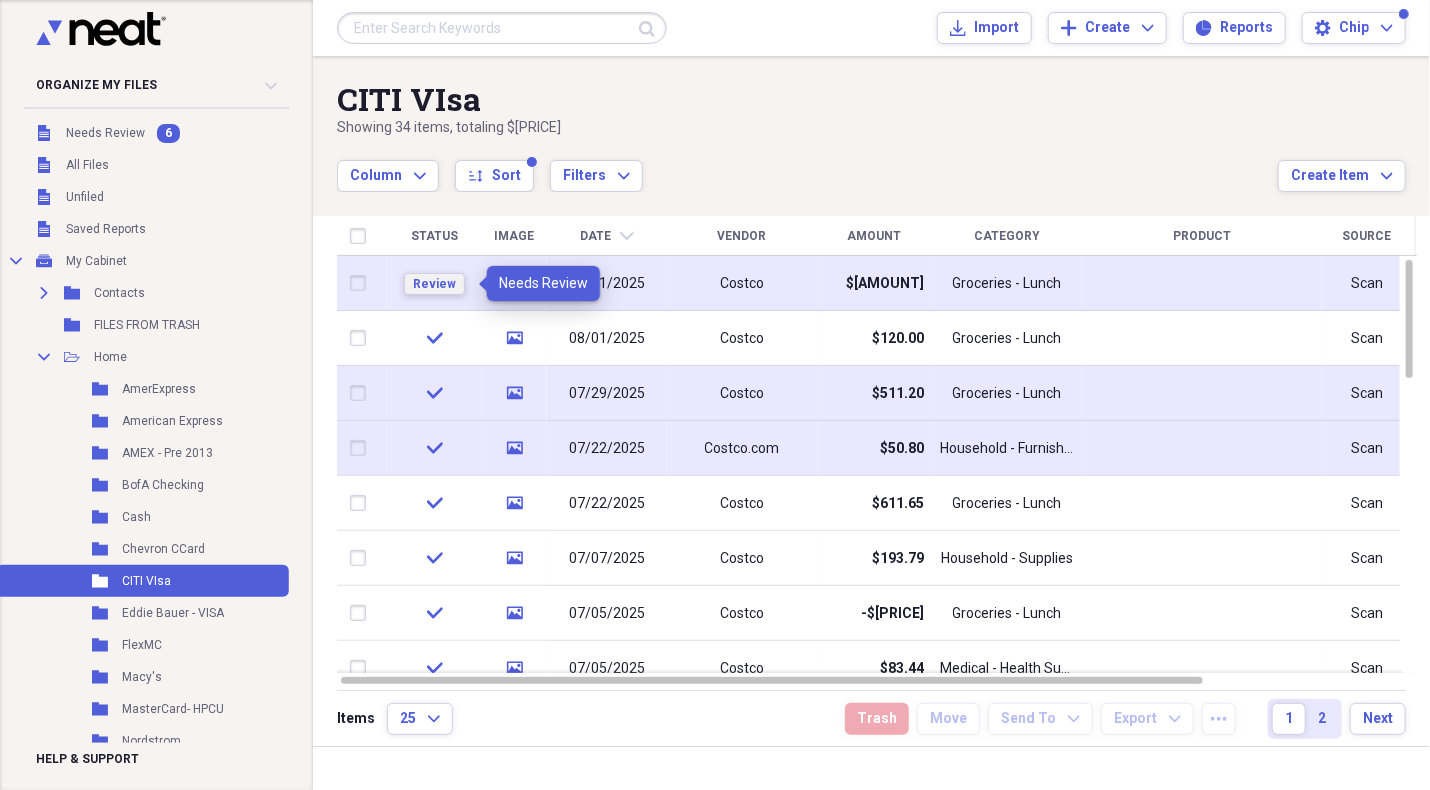 click on "Review" at bounding box center (434, 284) 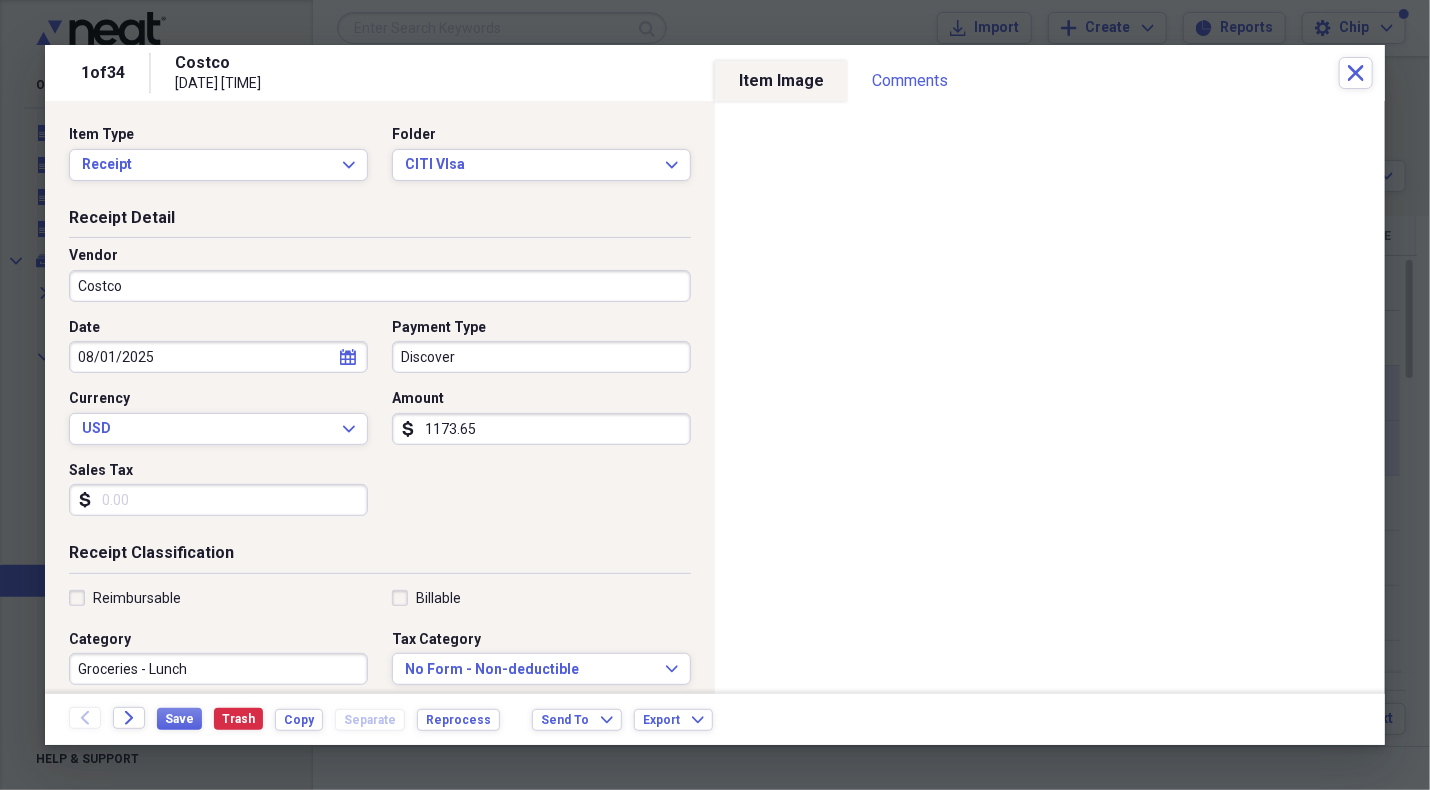 click on "Discover" at bounding box center [541, 357] 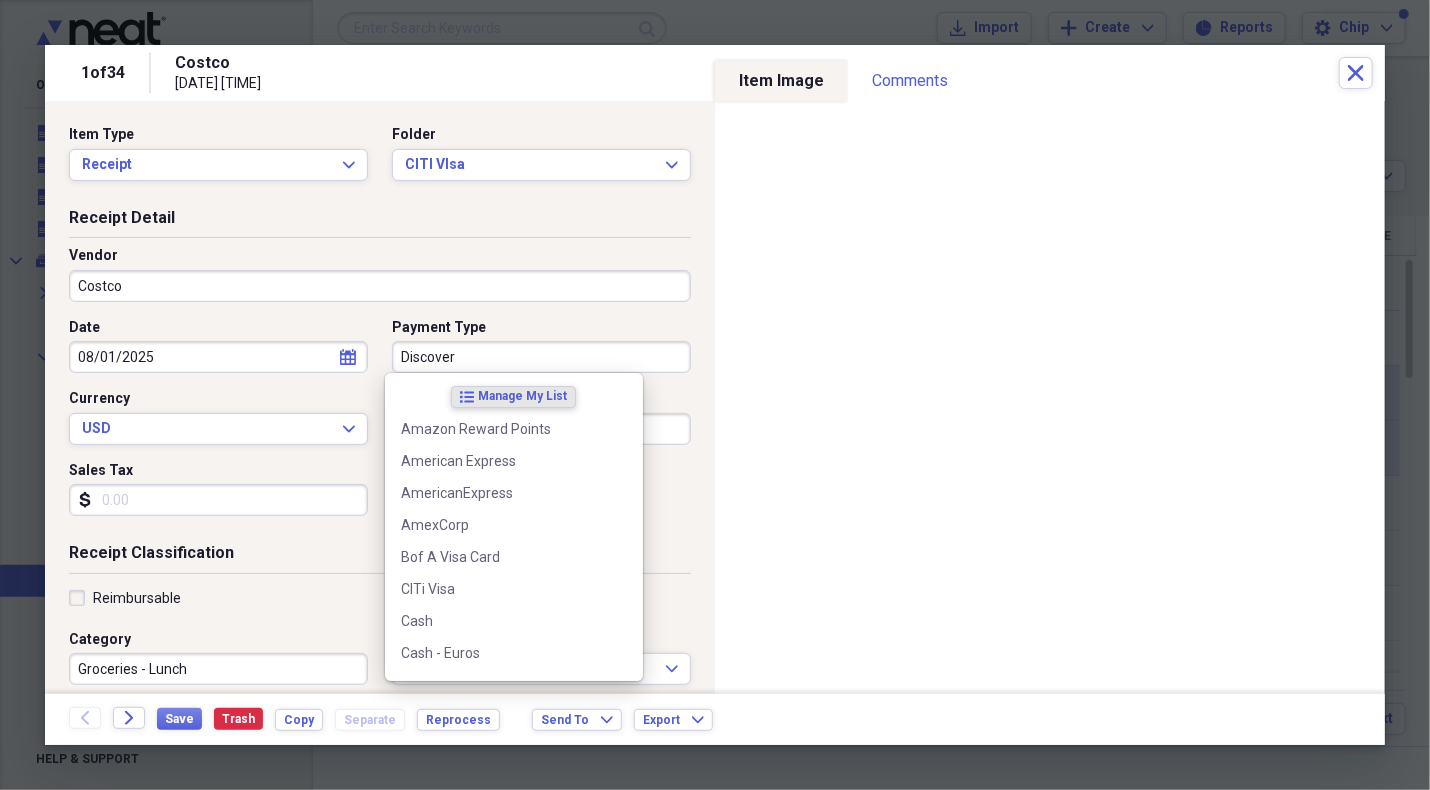 click on "CITi Visa" at bounding box center [502, 589] 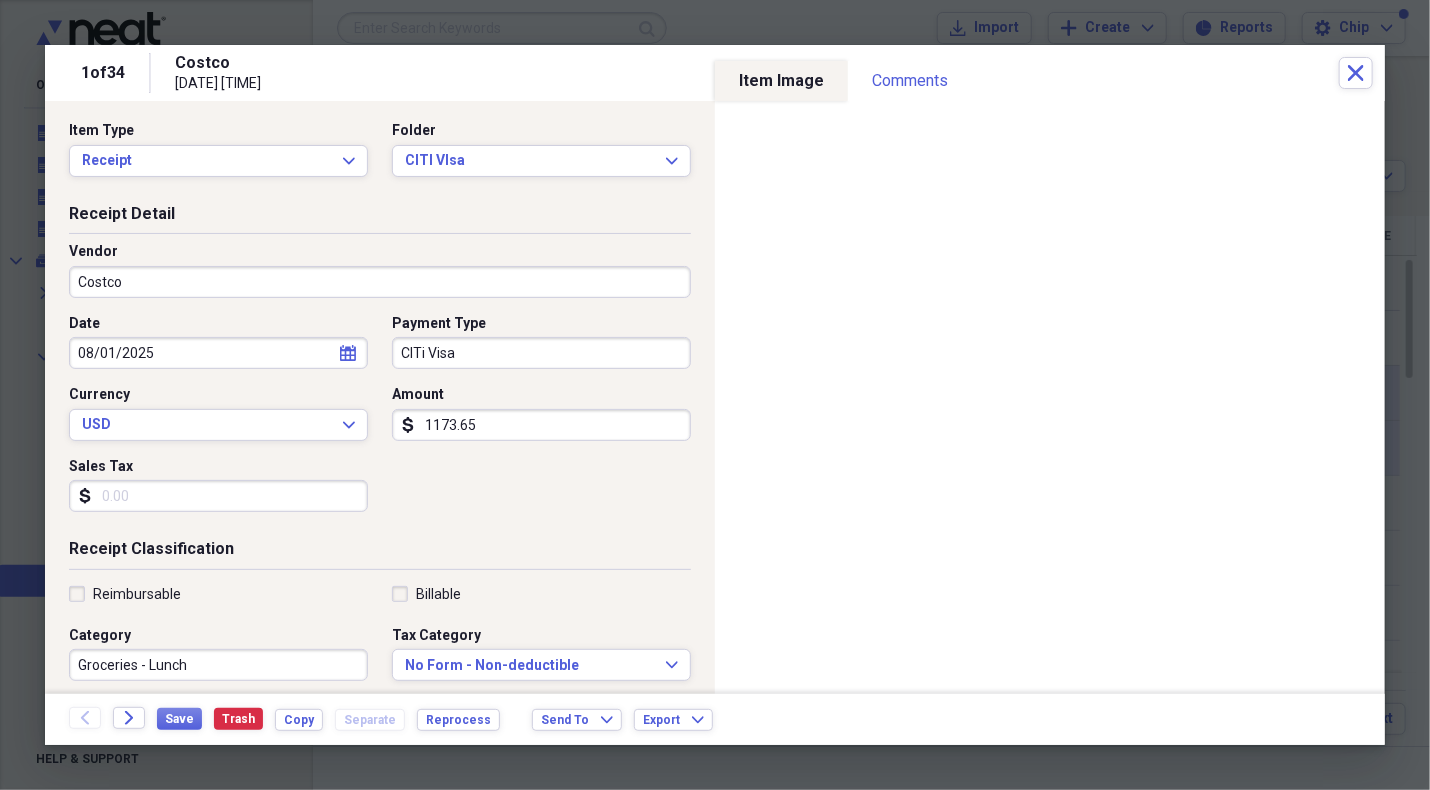 scroll, scrollTop: 0, scrollLeft: 0, axis: both 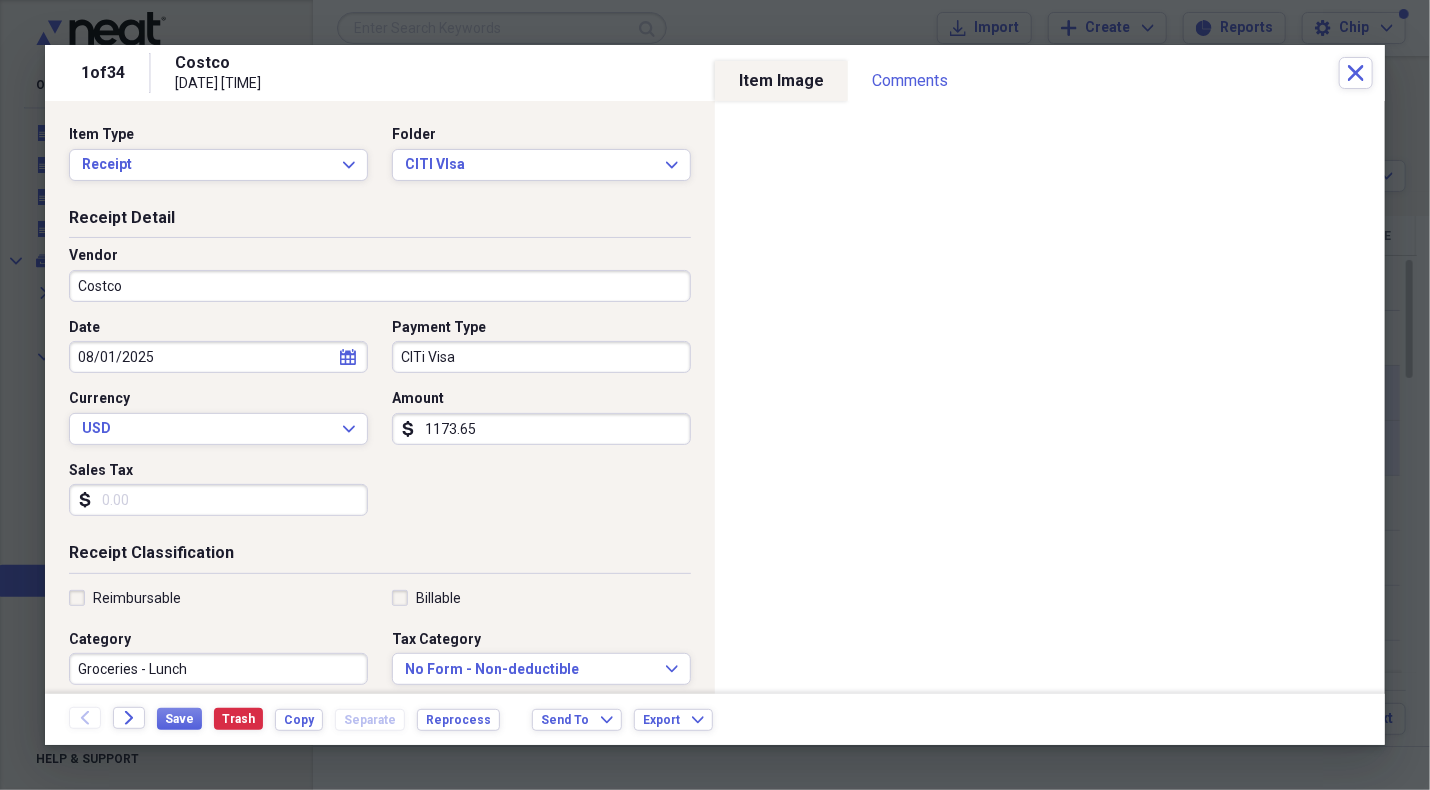click on "1173.65" at bounding box center (541, 429) 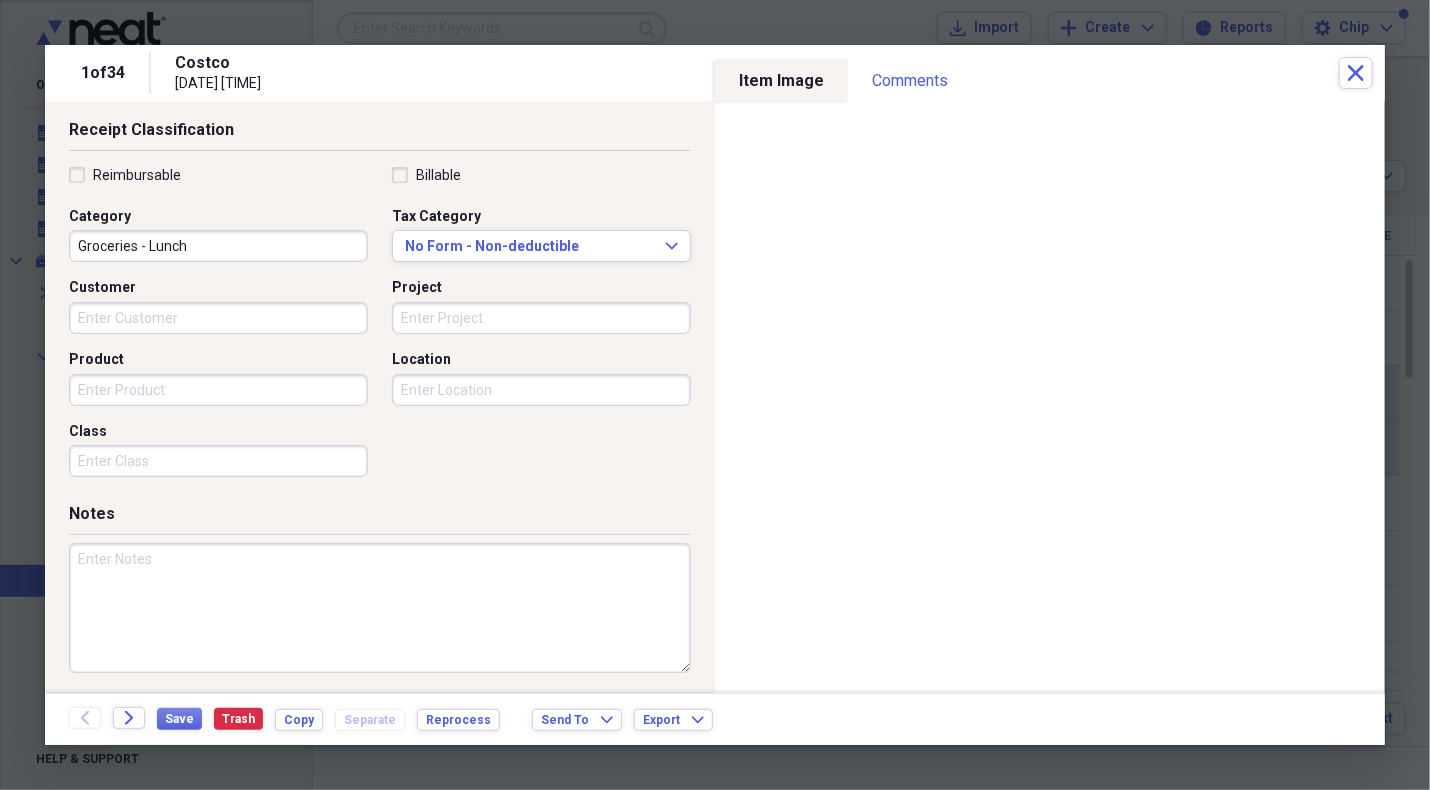 scroll, scrollTop: 426, scrollLeft: 0, axis: vertical 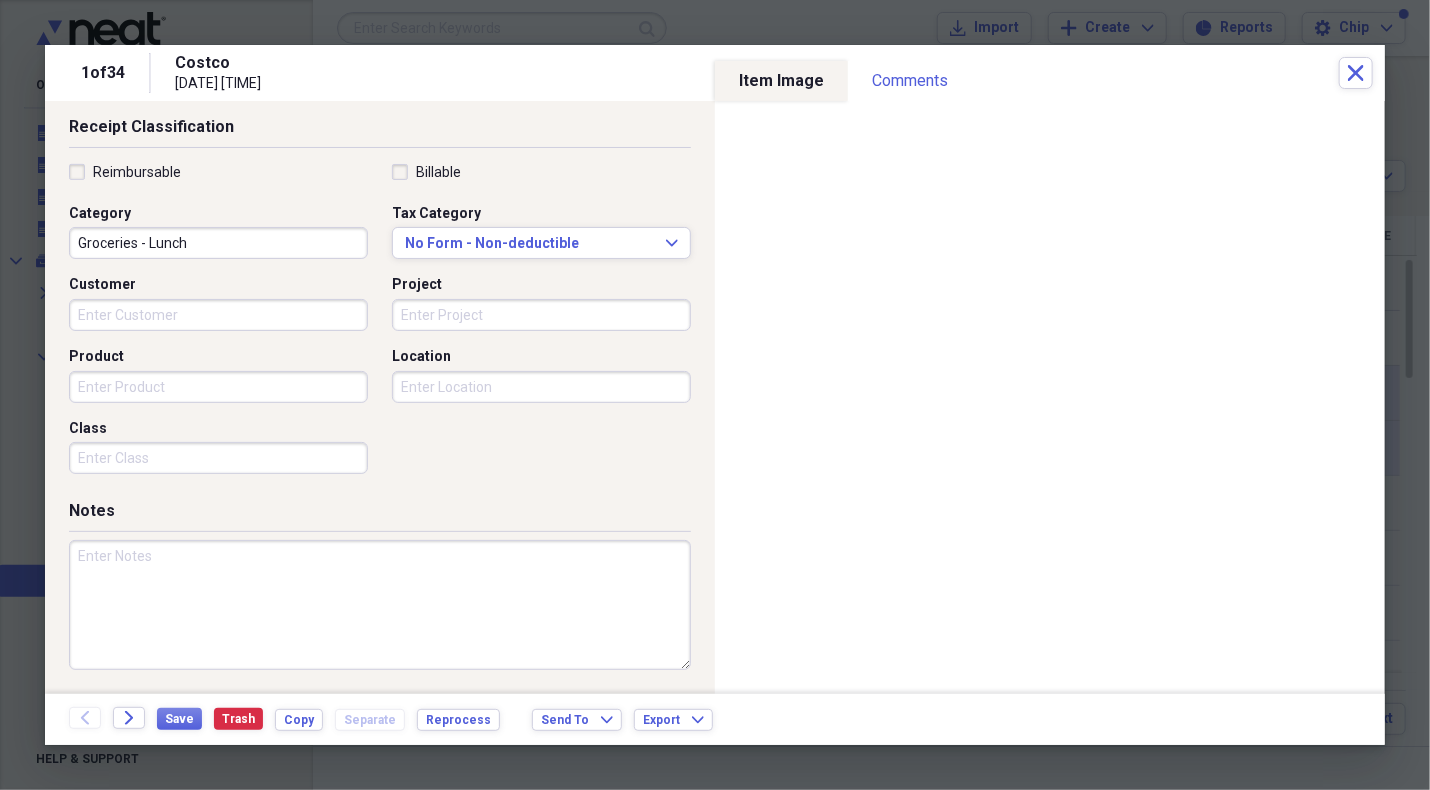 type on "130.00" 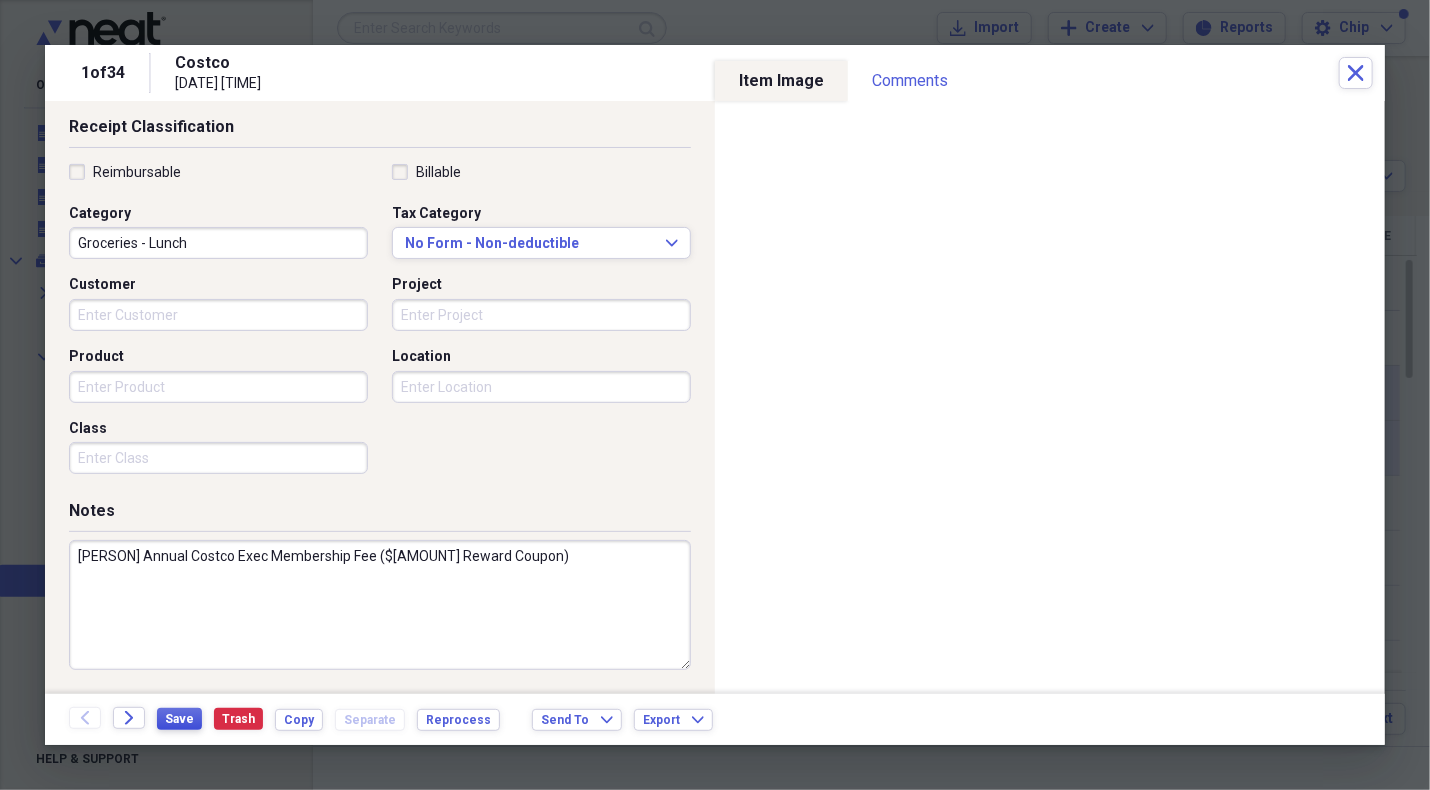 type on "[PERSON] Annual Costco Exec Membership Fee ($[AMOUNT] Reward Coupon)" 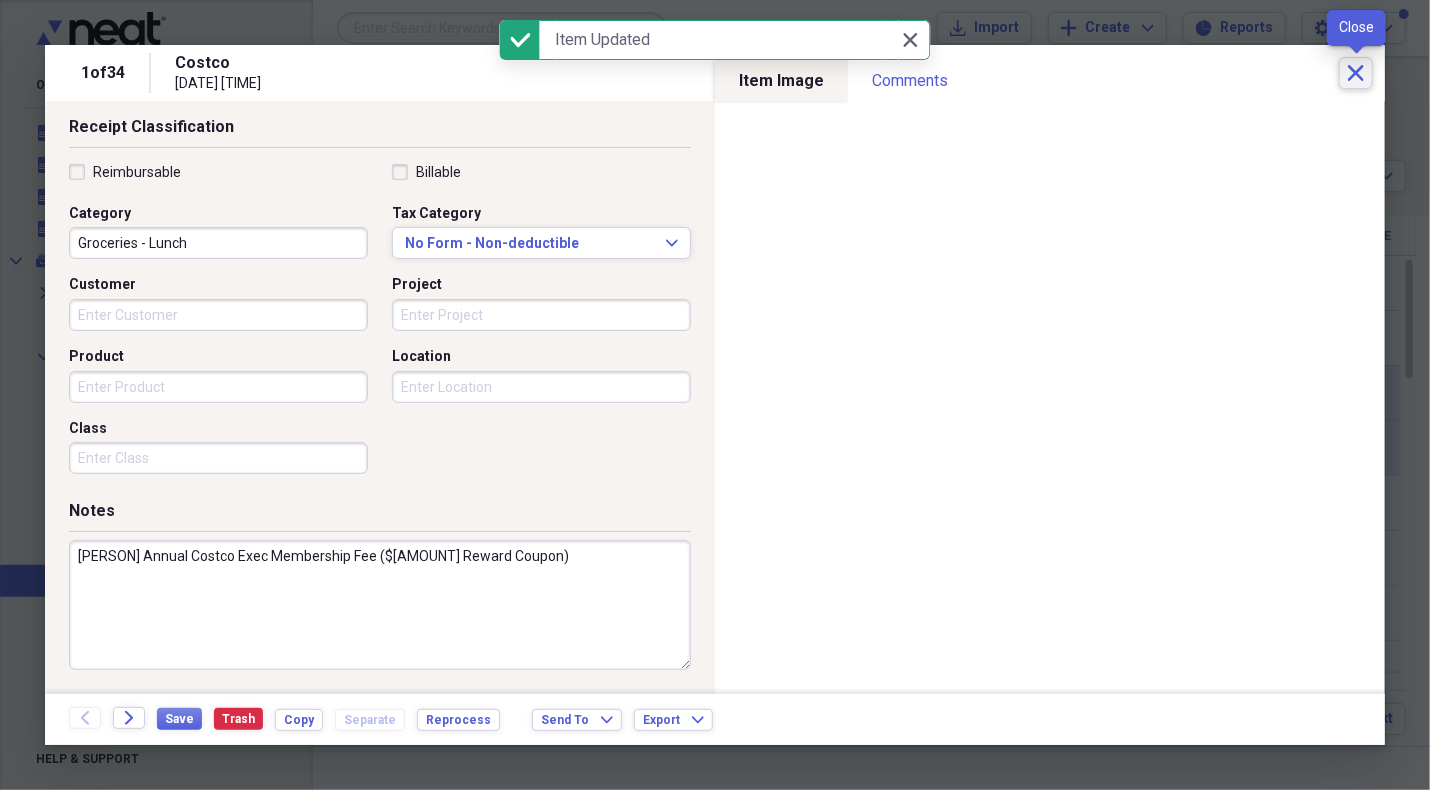 click on "Close" 